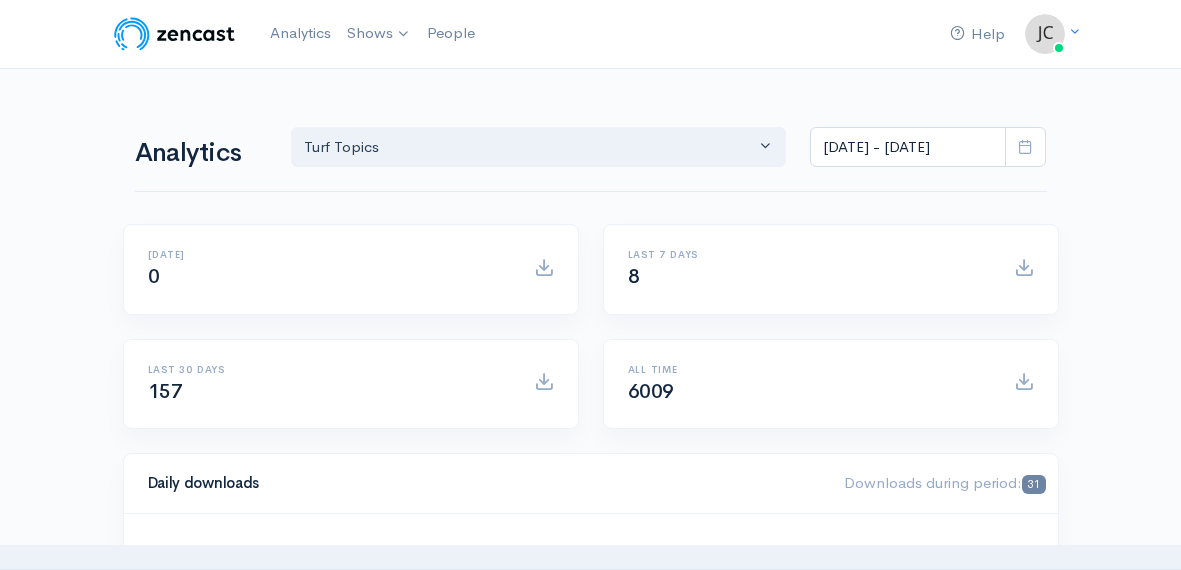 scroll, scrollTop: 0, scrollLeft: 0, axis: both 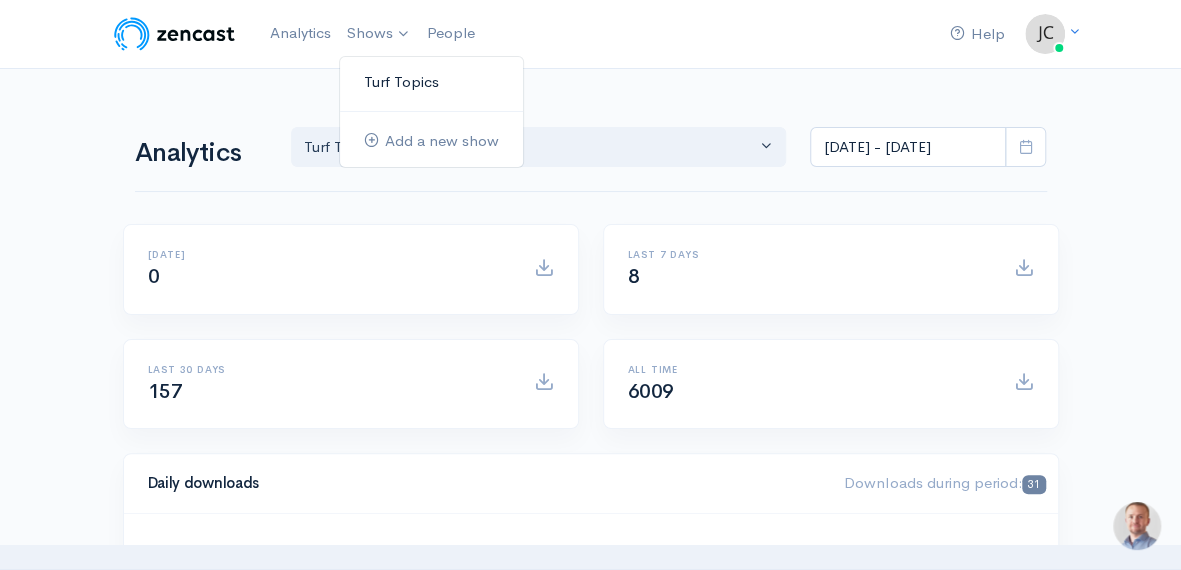 click on "Turf Topics" at bounding box center (431, 82) 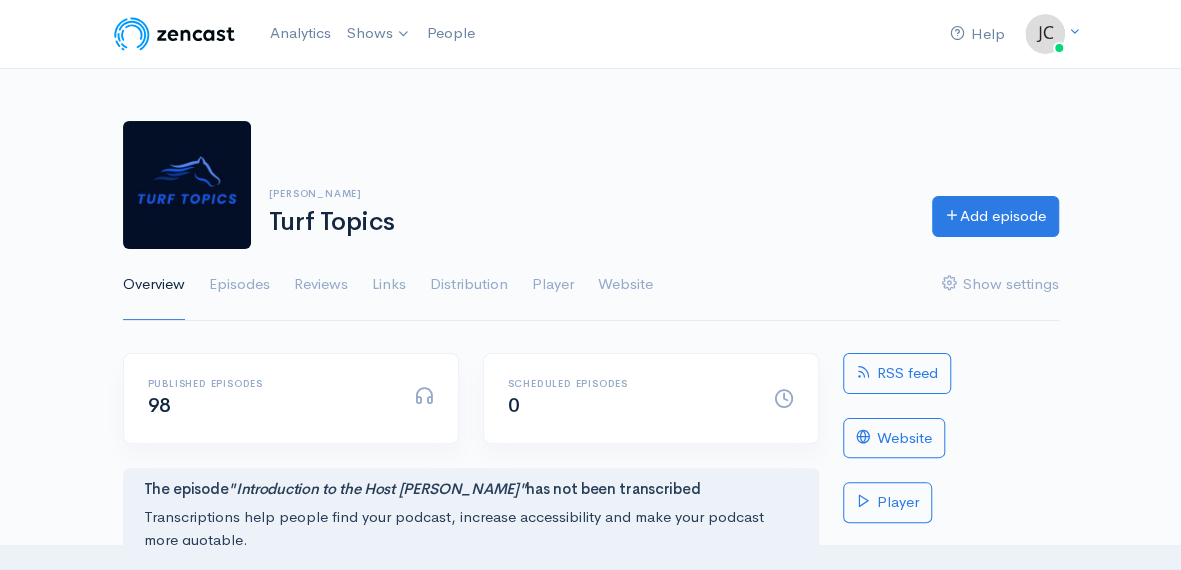 scroll, scrollTop: 0, scrollLeft: 0, axis: both 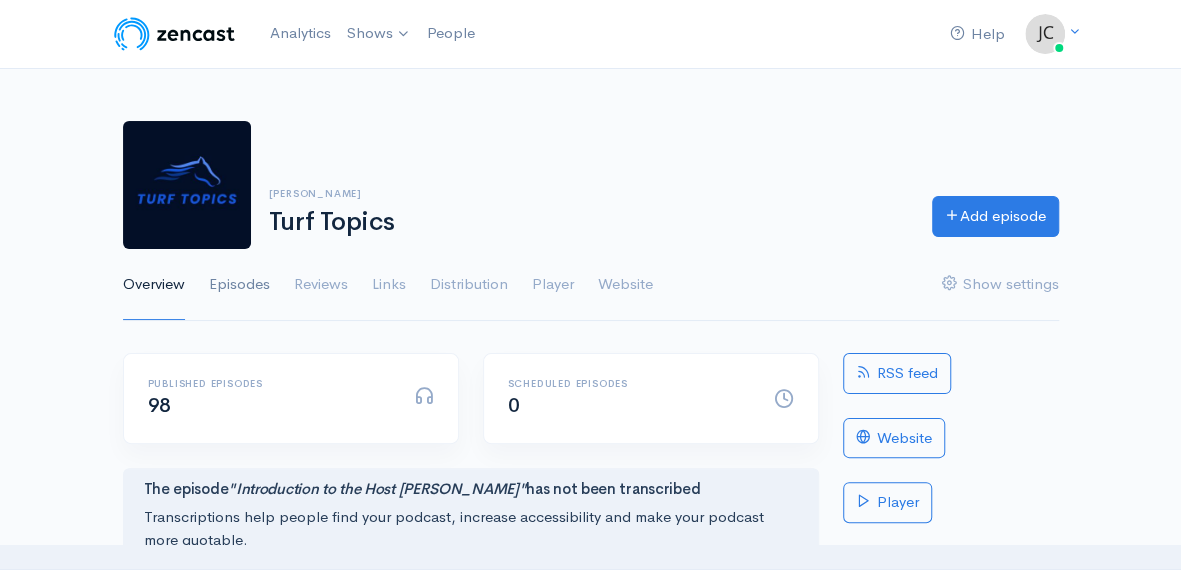 click on "Episodes" at bounding box center [239, 285] 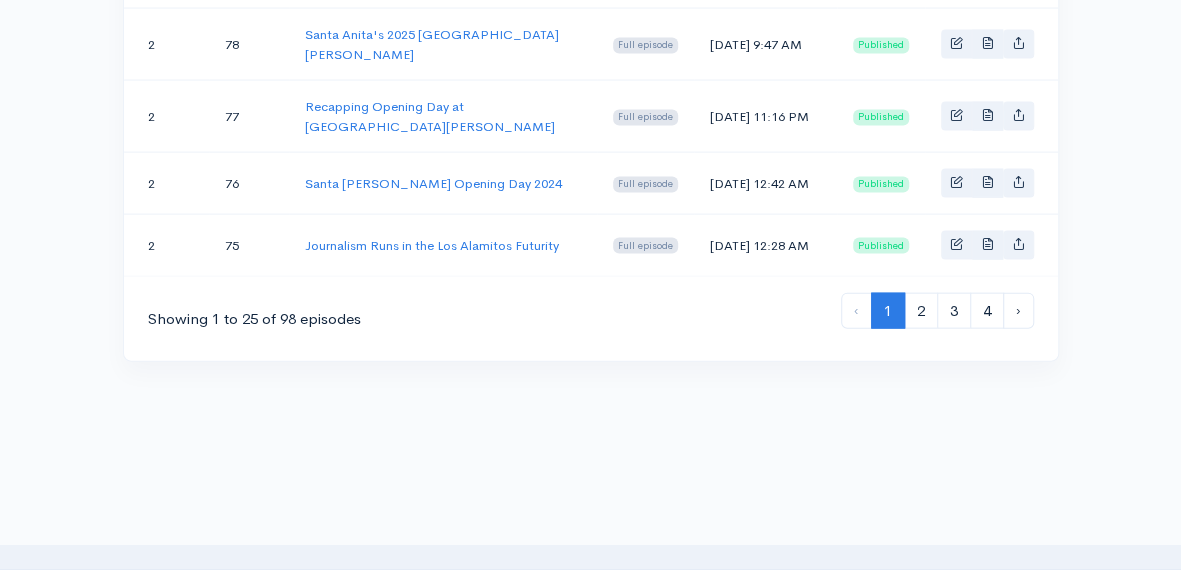 scroll, scrollTop: 1850, scrollLeft: 0, axis: vertical 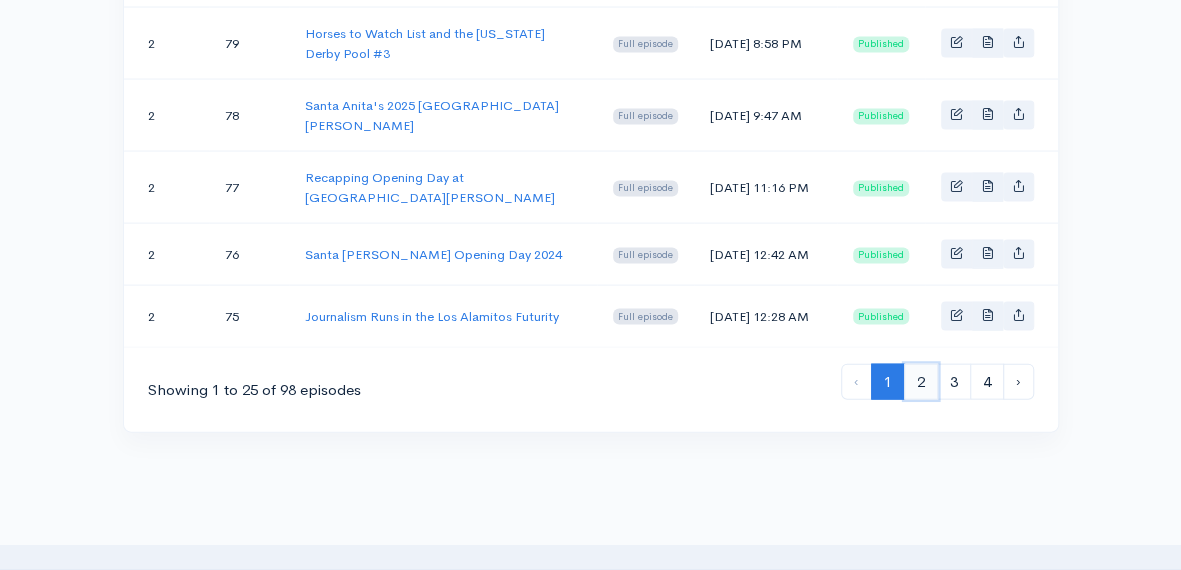 click on "2" at bounding box center [921, 382] 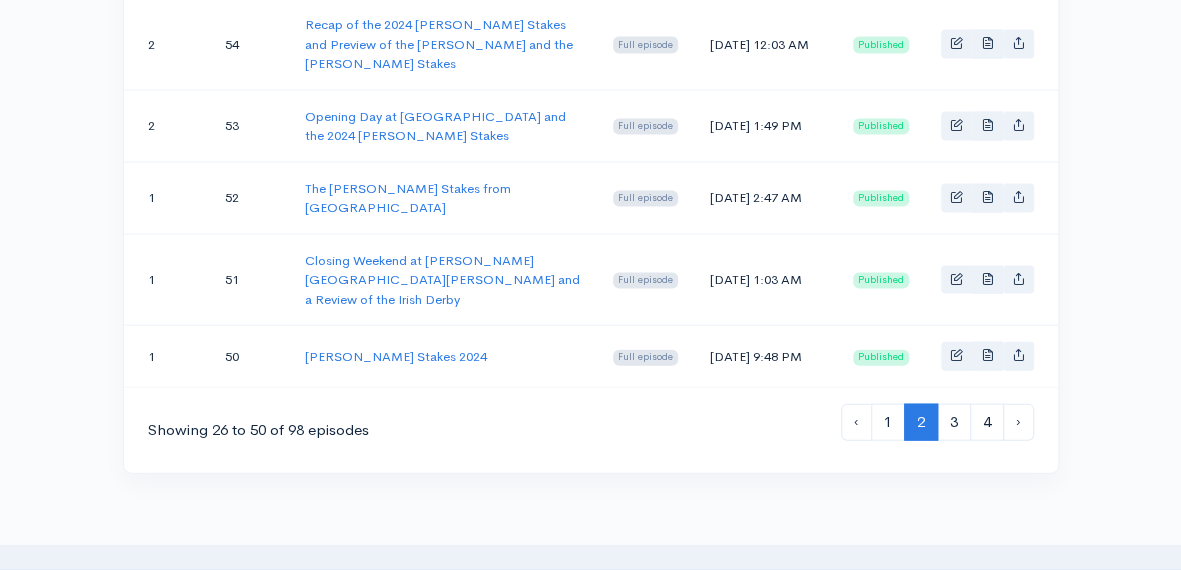 scroll, scrollTop: 2109, scrollLeft: 0, axis: vertical 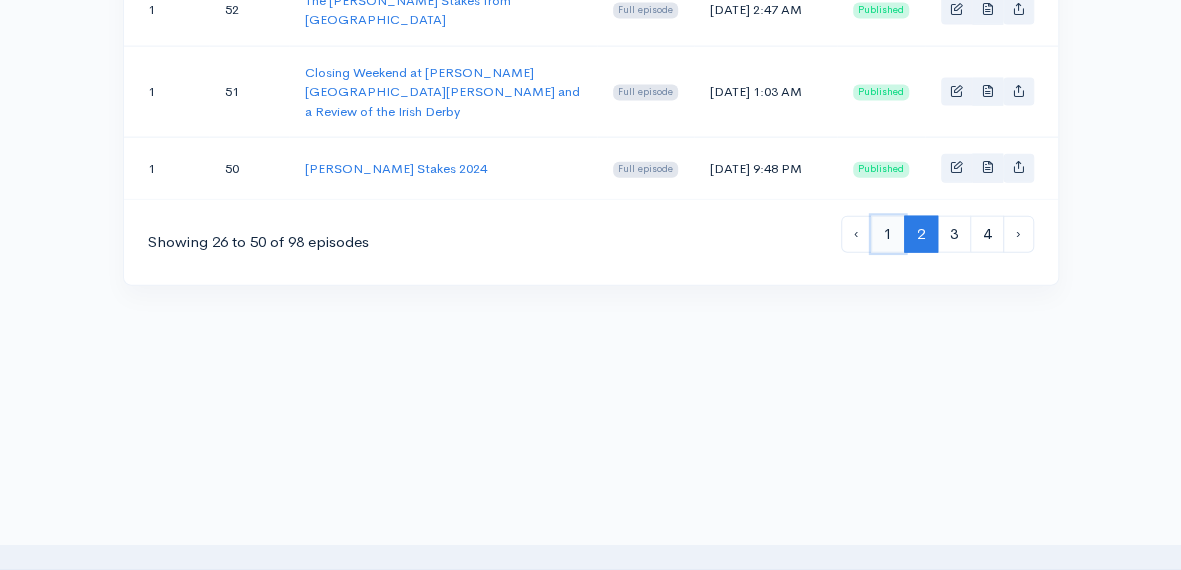 click on "1" at bounding box center [888, 234] 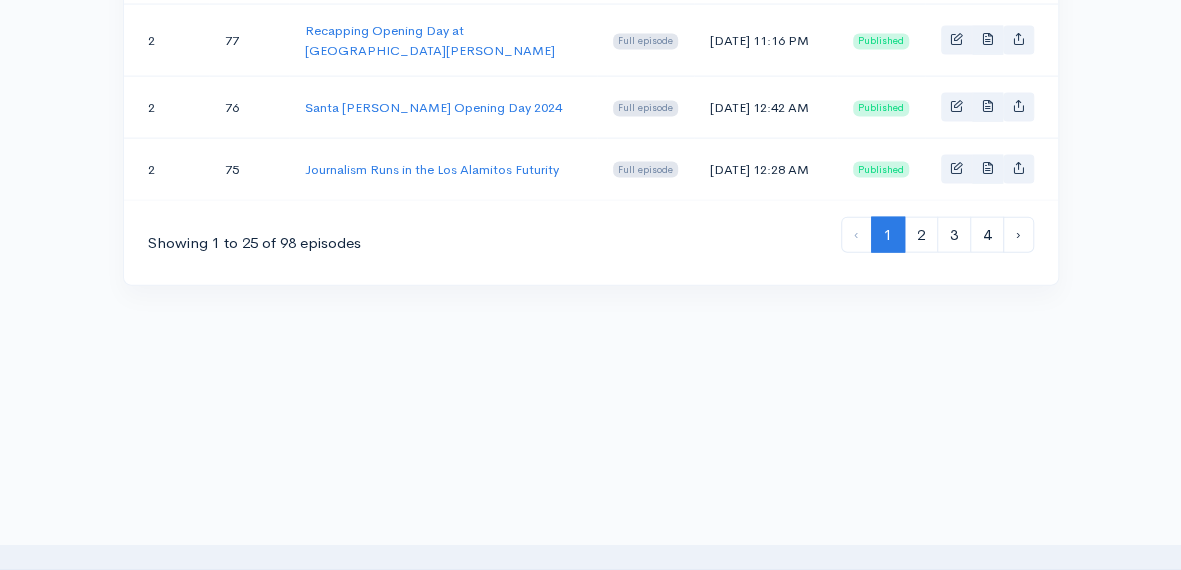 scroll, scrollTop: 0, scrollLeft: 0, axis: both 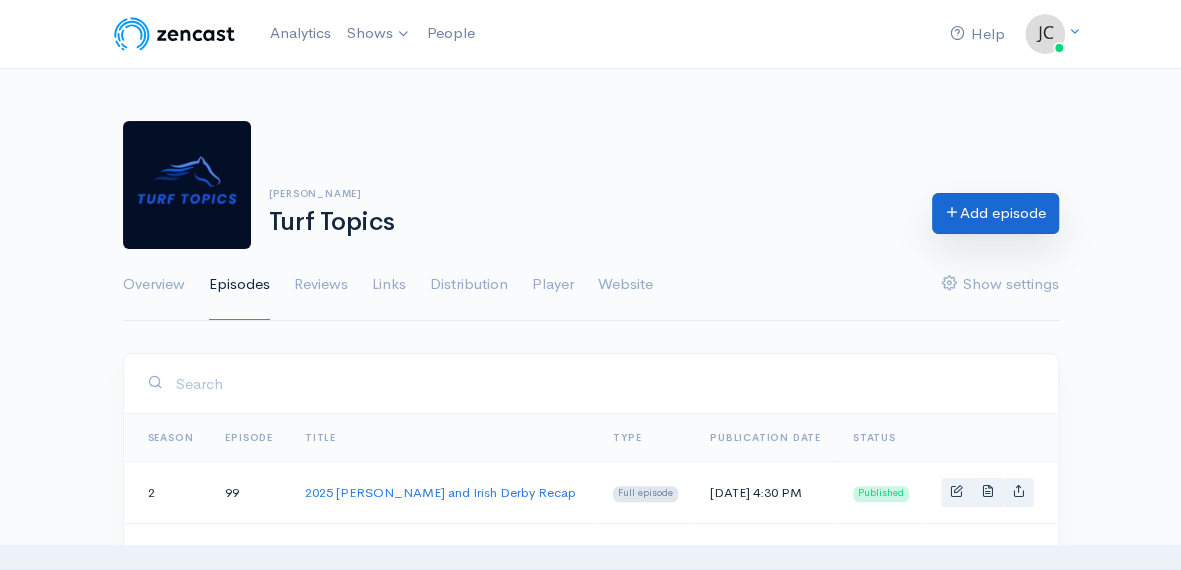 click on "Add episode" at bounding box center (995, 213) 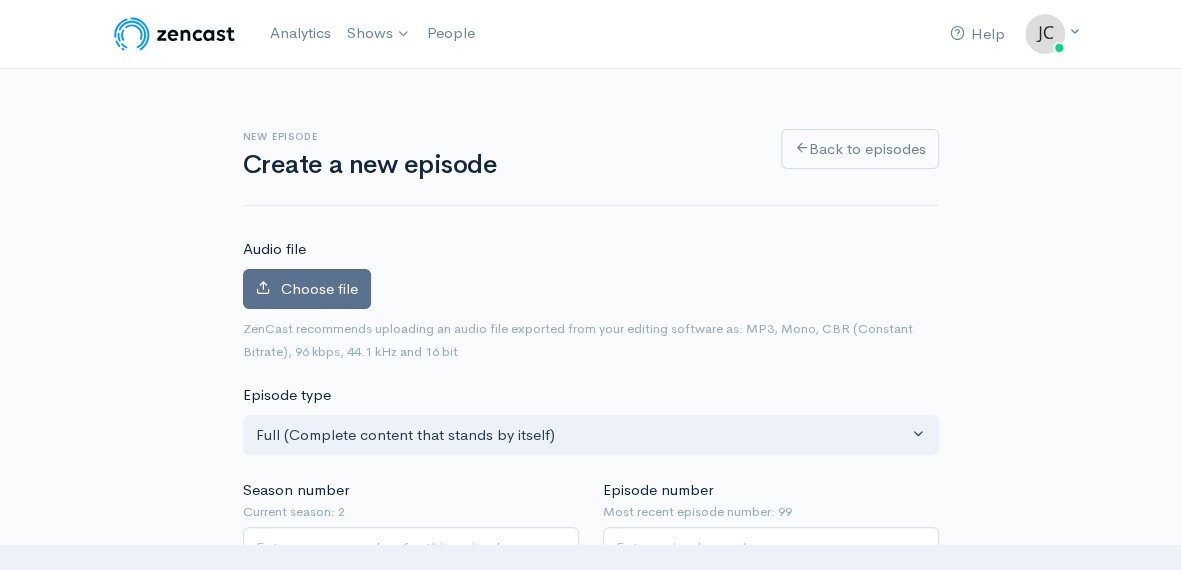 click on "Choose file" at bounding box center [319, 288] 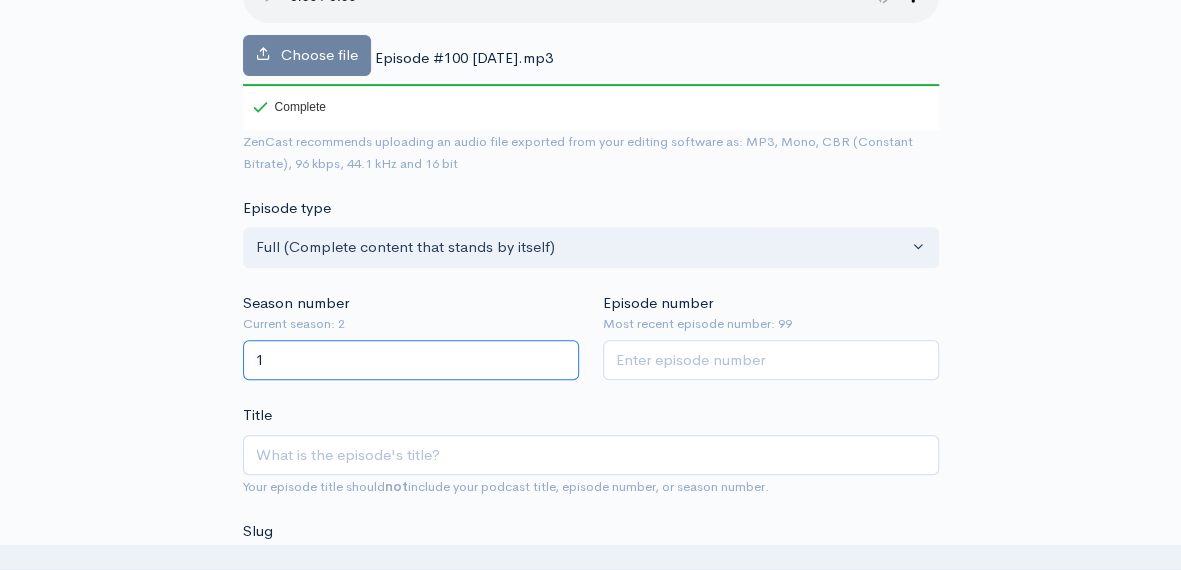 click on "1" at bounding box center (411, 360) 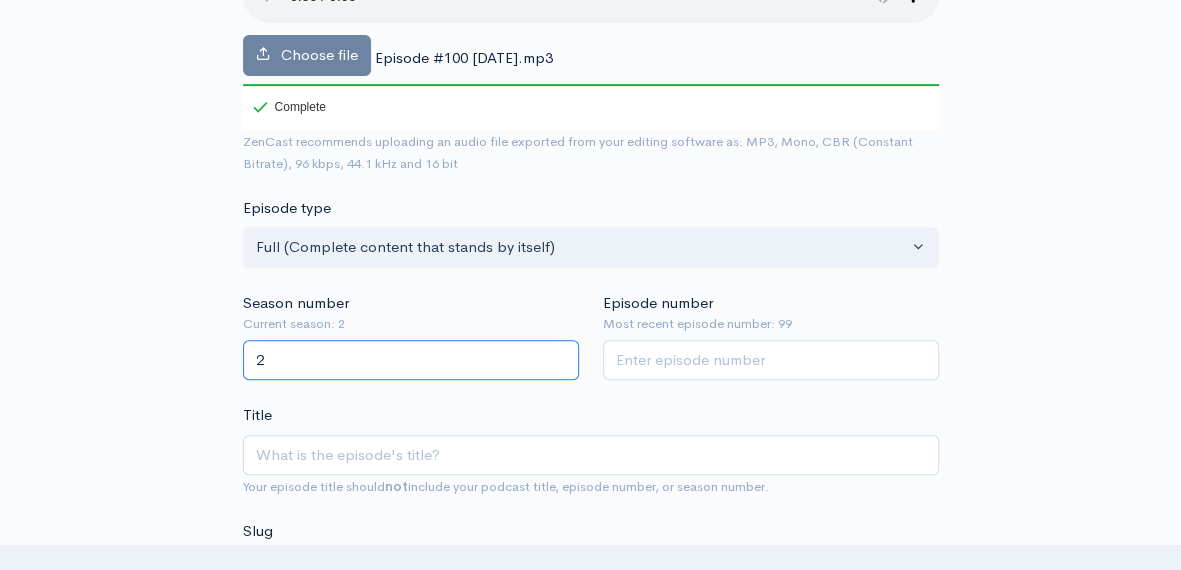 type on "2" 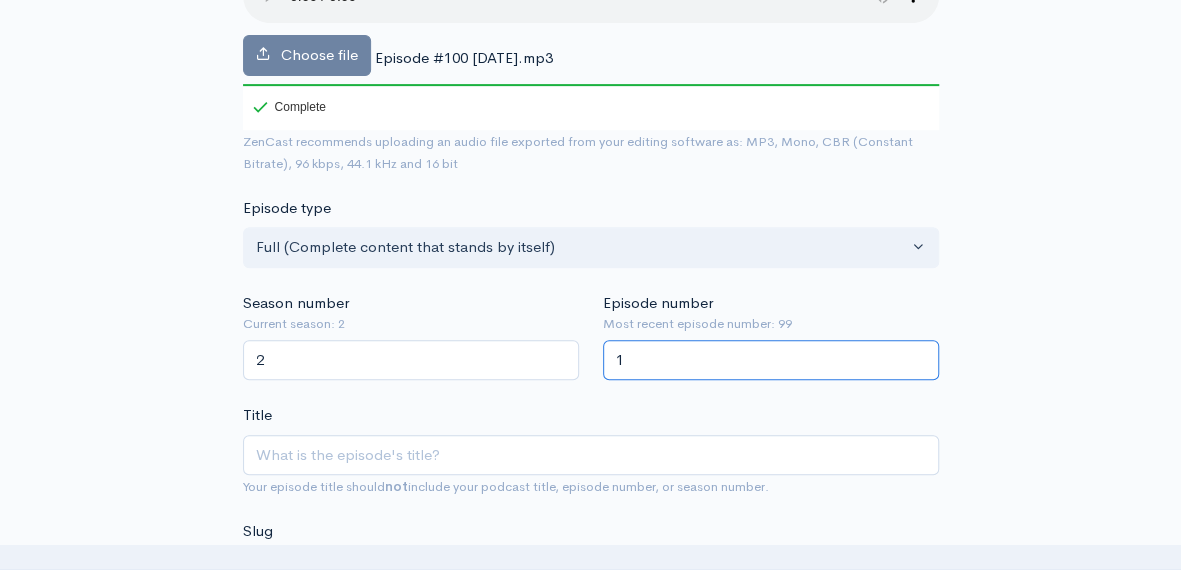 click on "1" at bounding box center [771, 360] 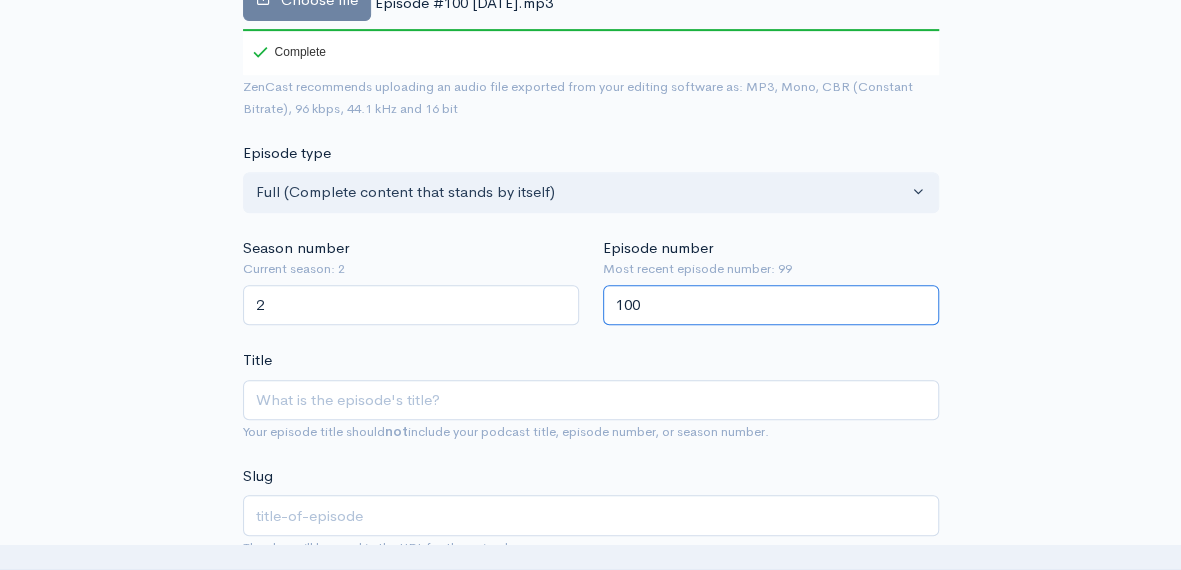 scroll, scrollTop: 400, scrollLeft: 0, axis: vertical 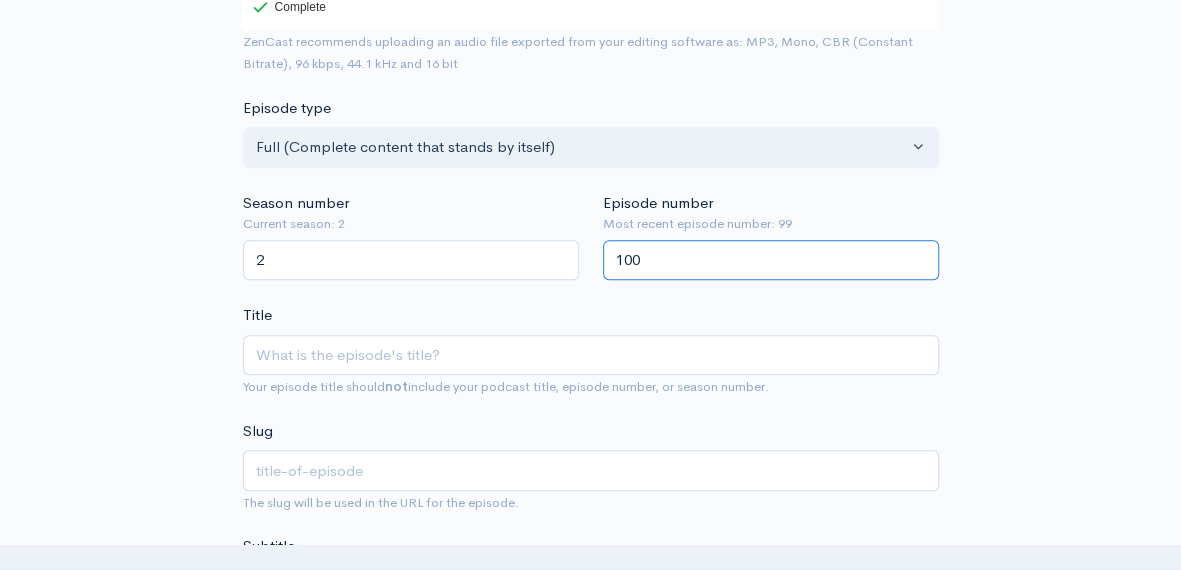 type on "100" 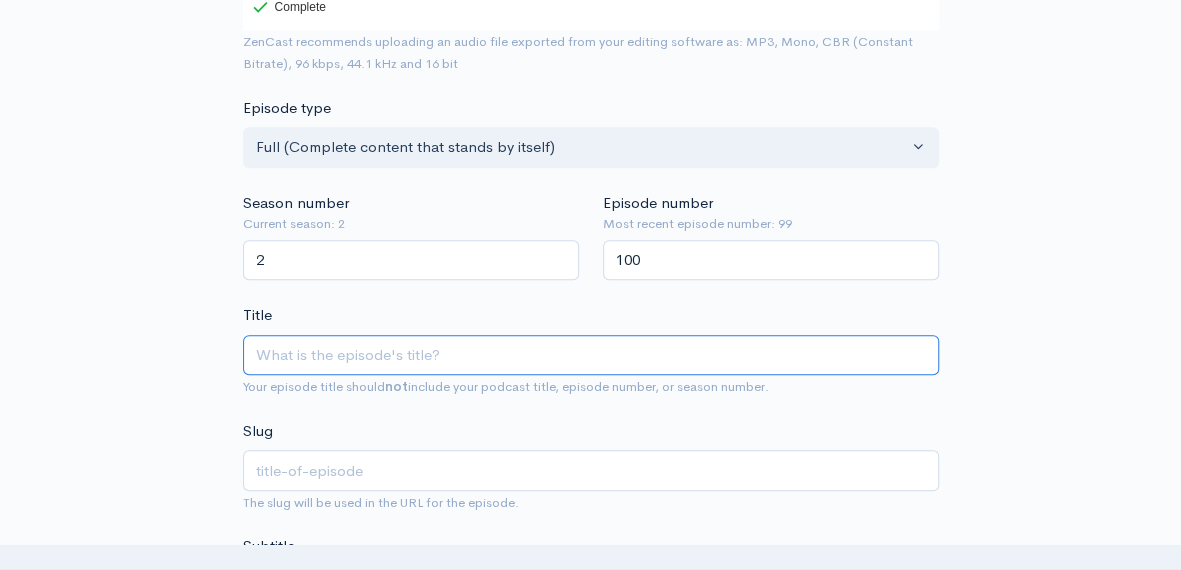 click on "Title" at bounding box center (591, 355) 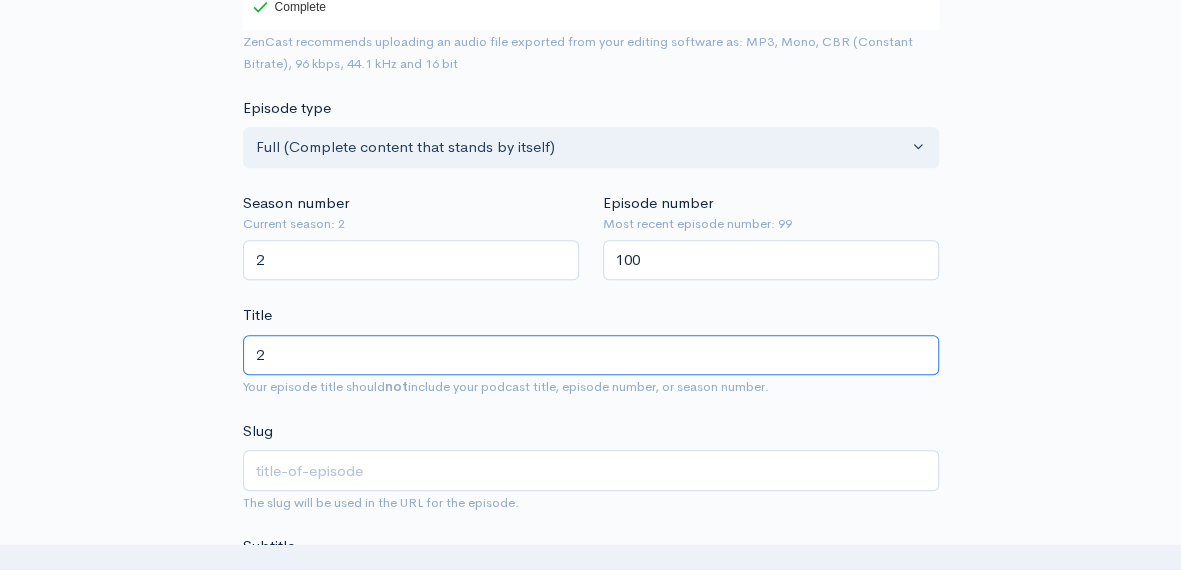type on "2" 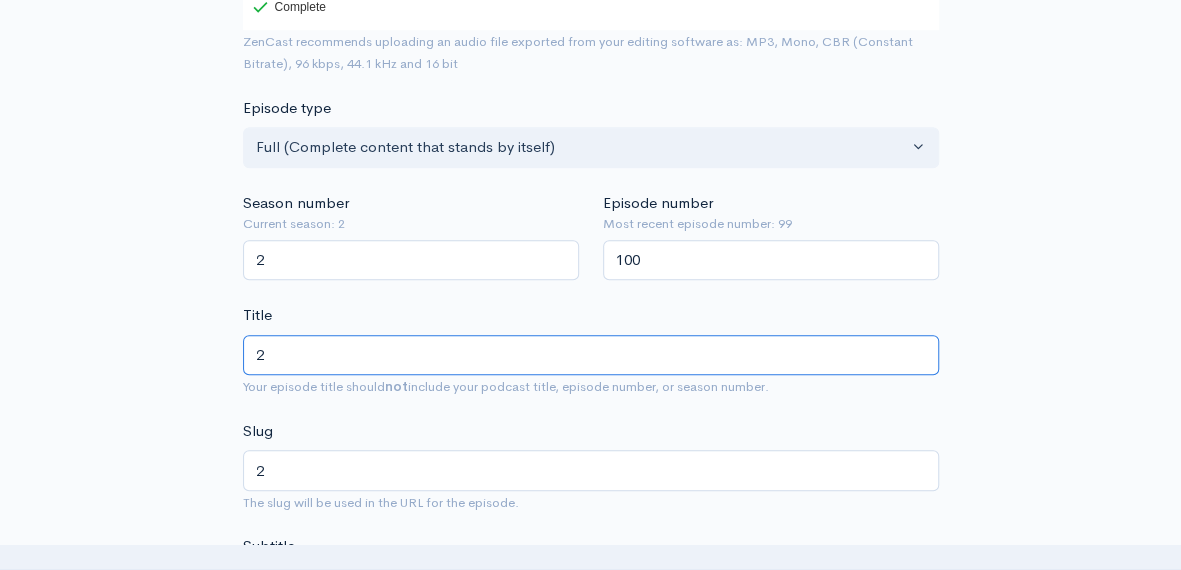 type on "20" 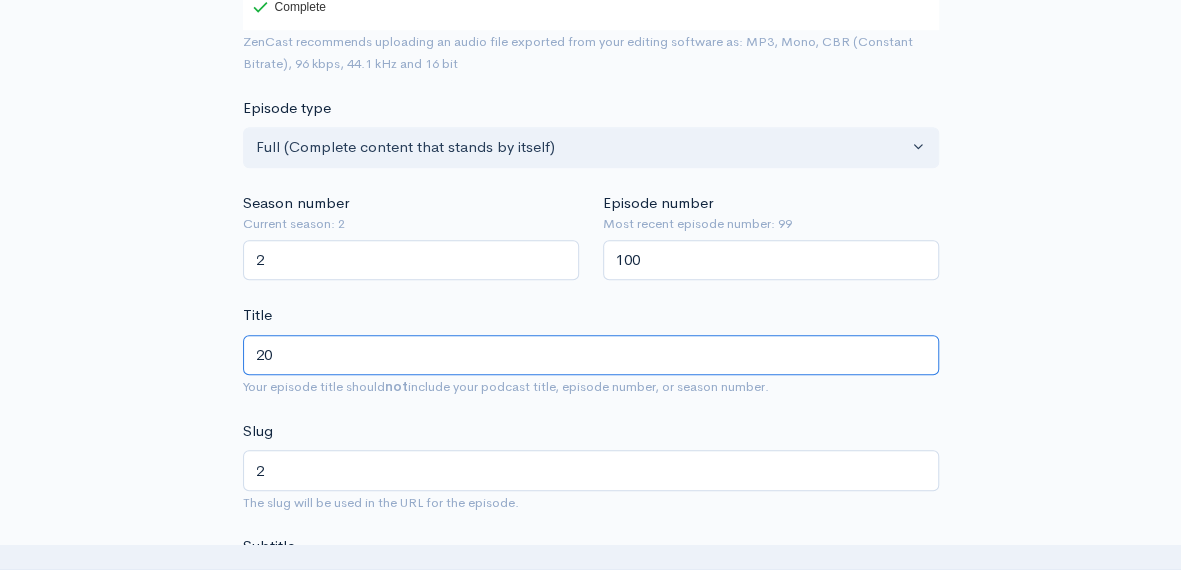 type on "20" 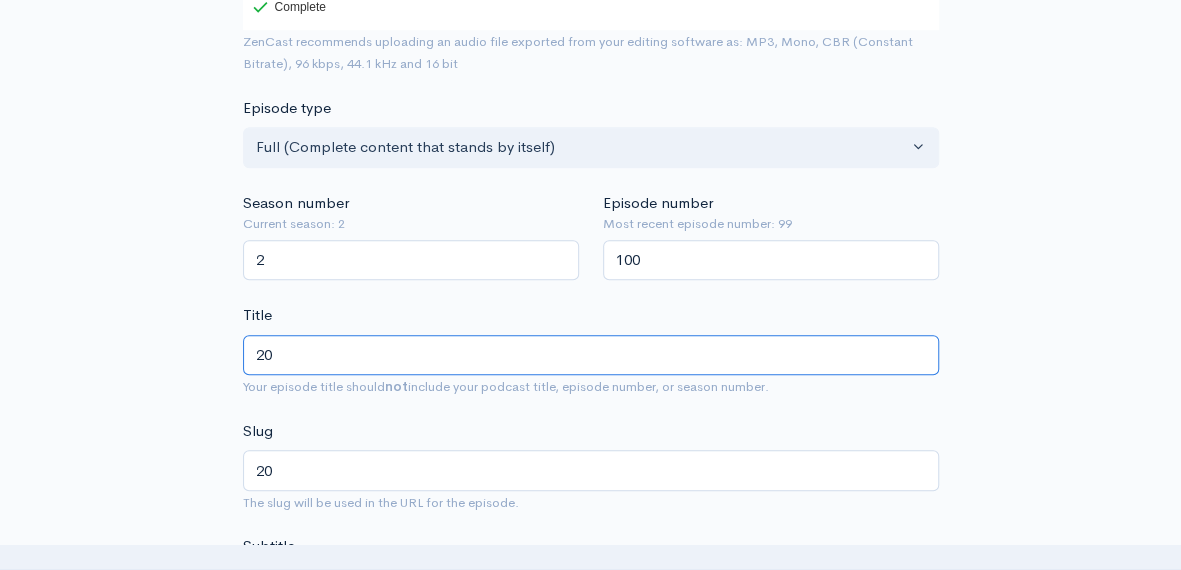 type on "202" 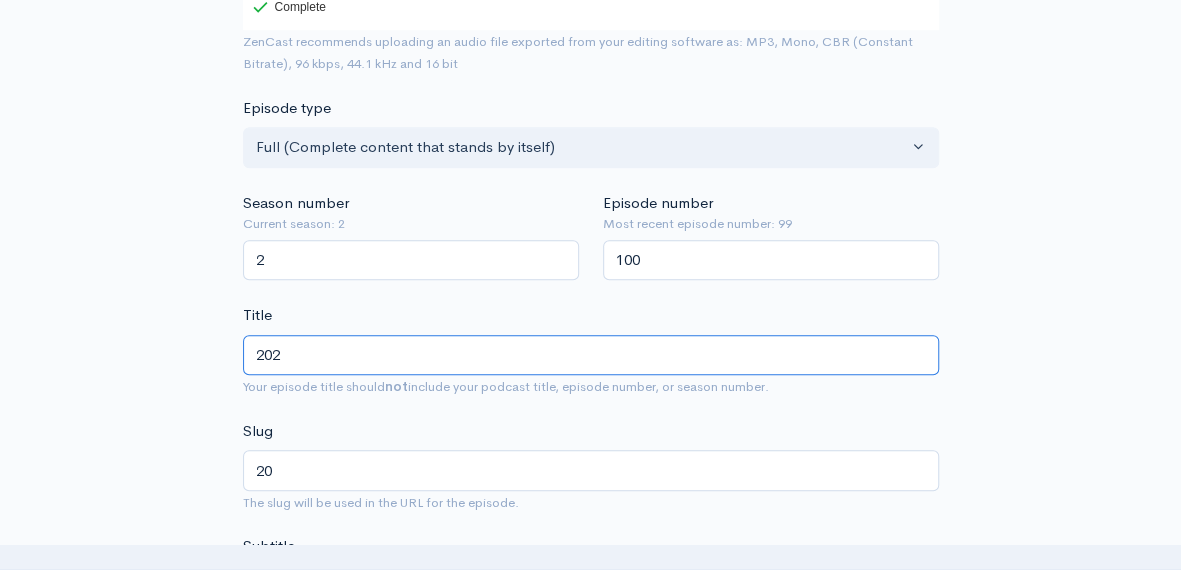 type on "202" 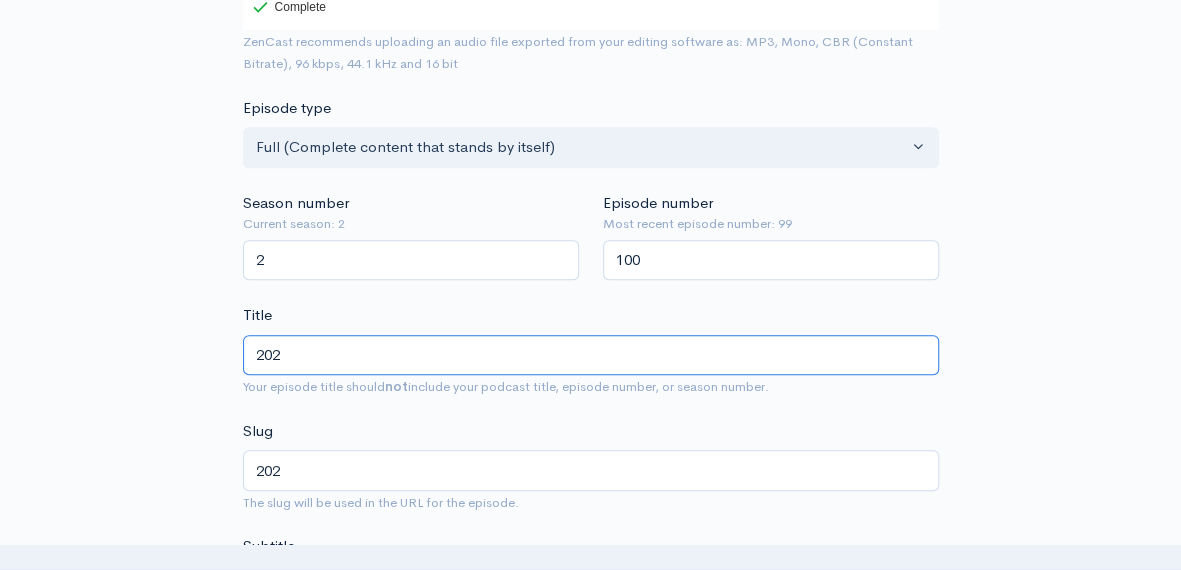 type on "2025" 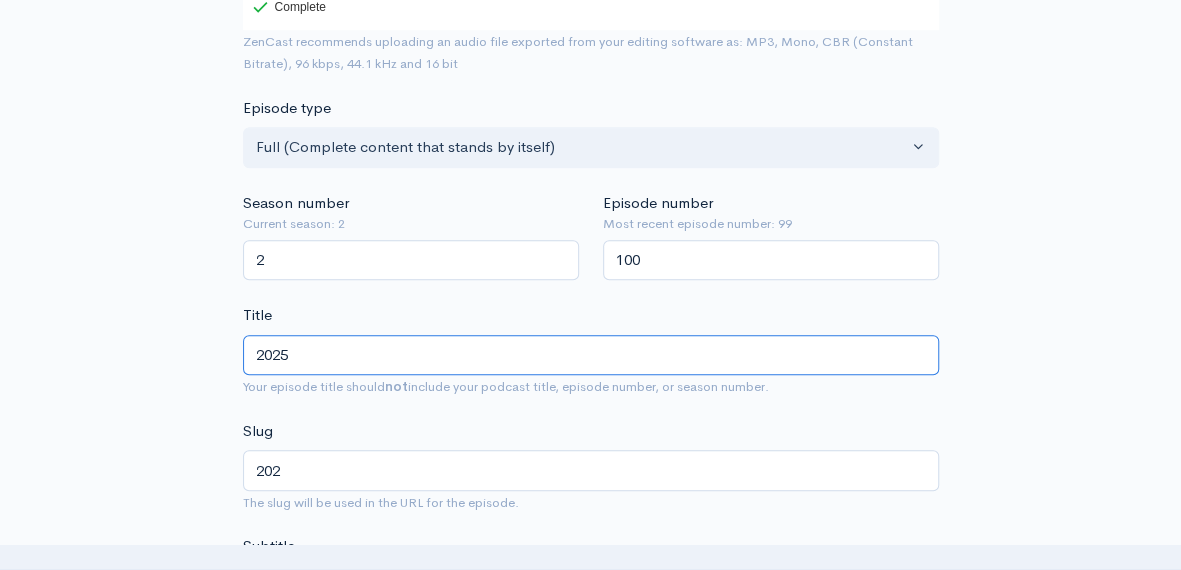 type on "2025" 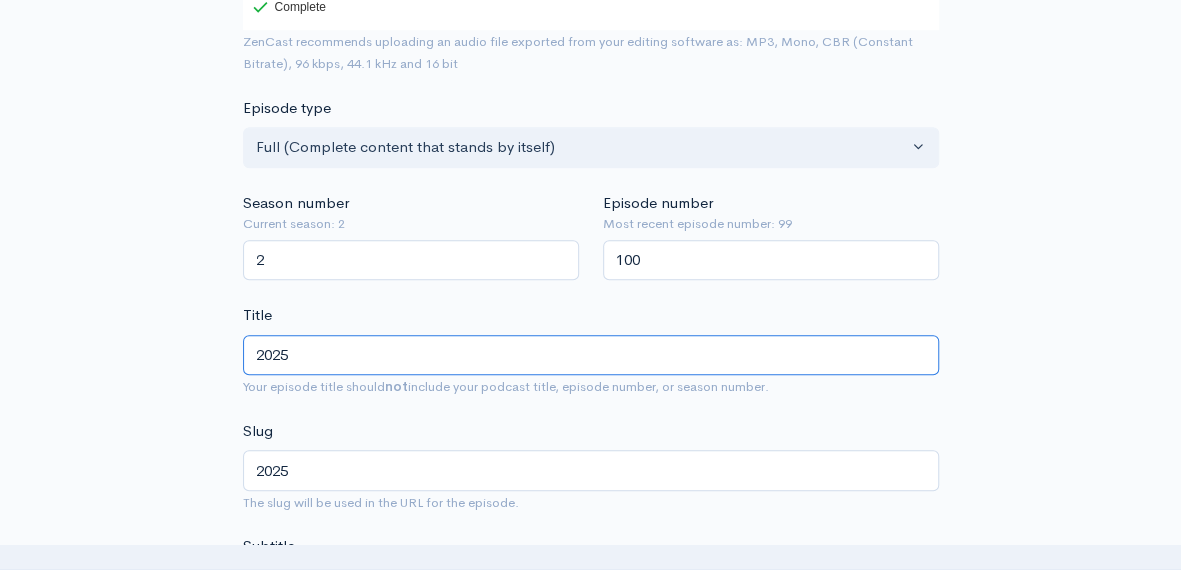type on "2025 C" 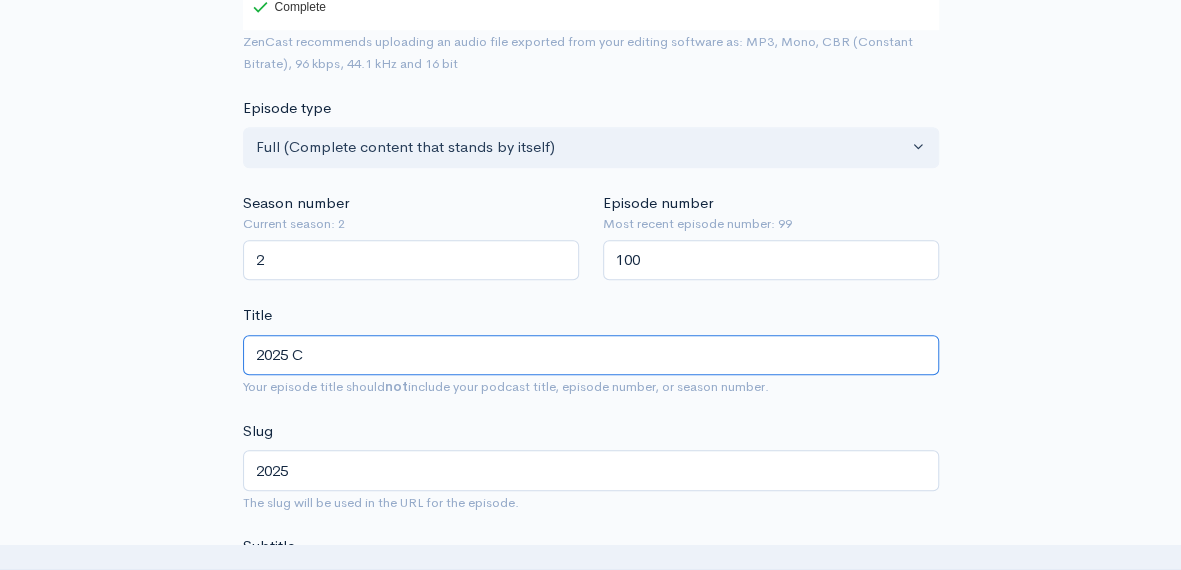 type on "2025-c" 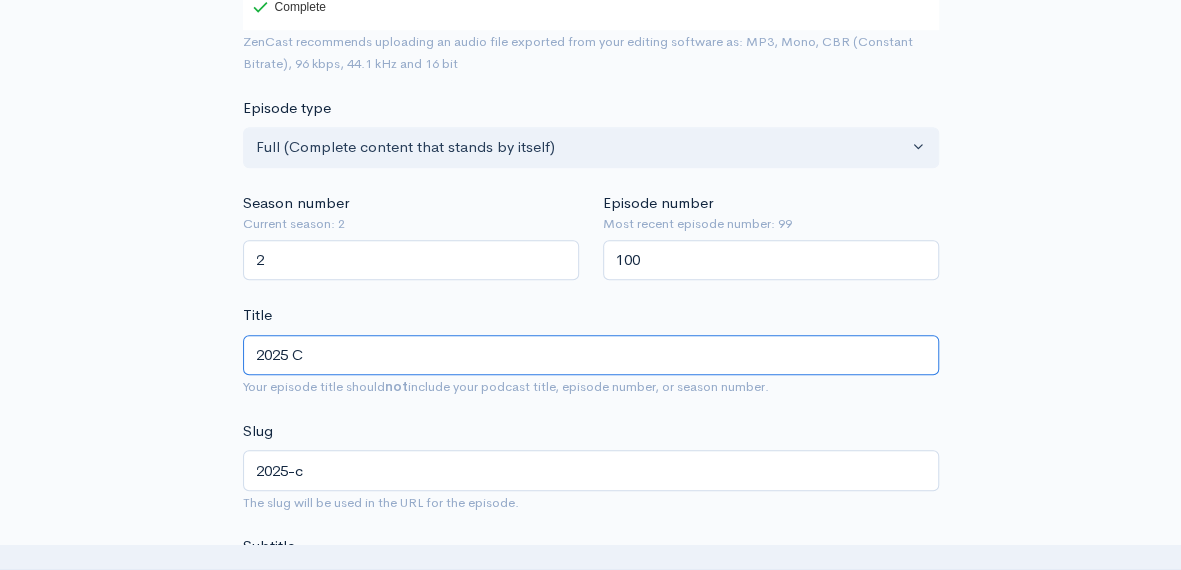type on "2025 Co" 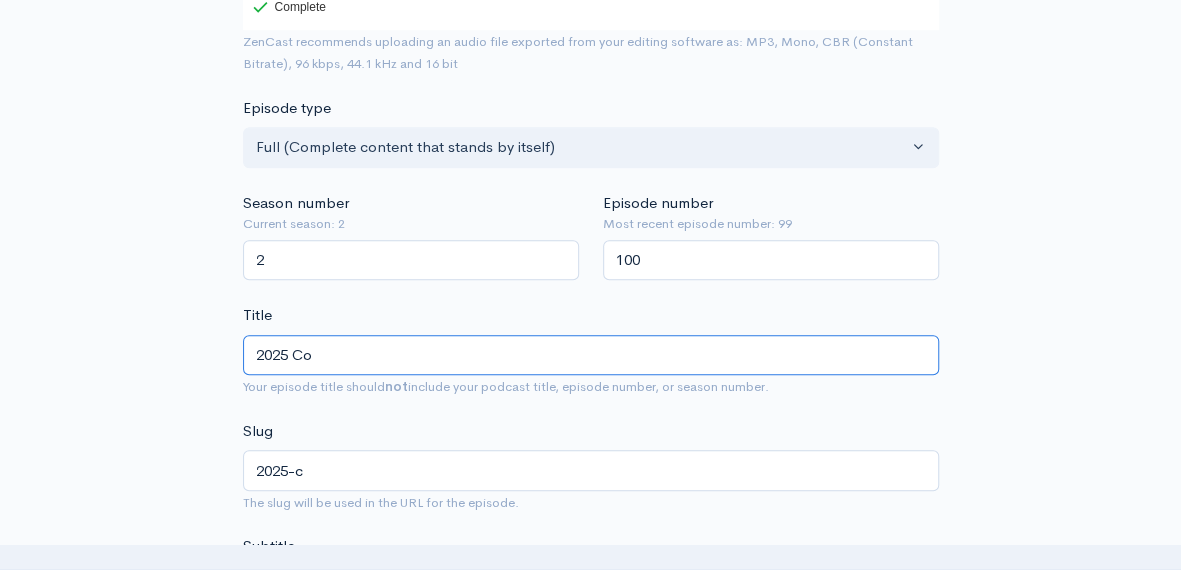 type on "2025-co" 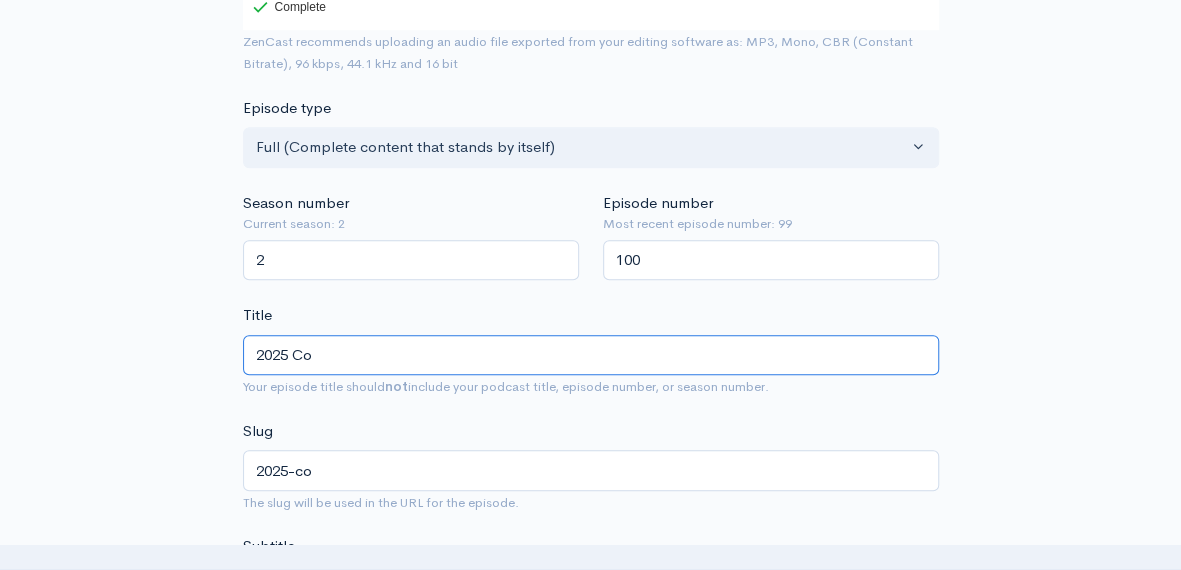 type on "2025 Cor" 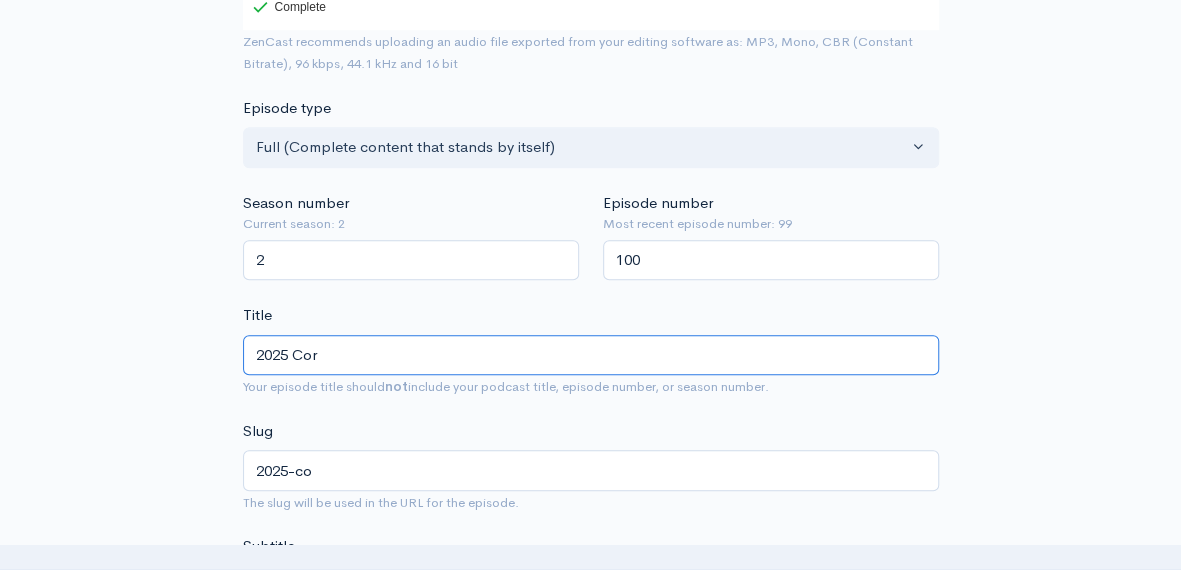 type on "2025-cor" 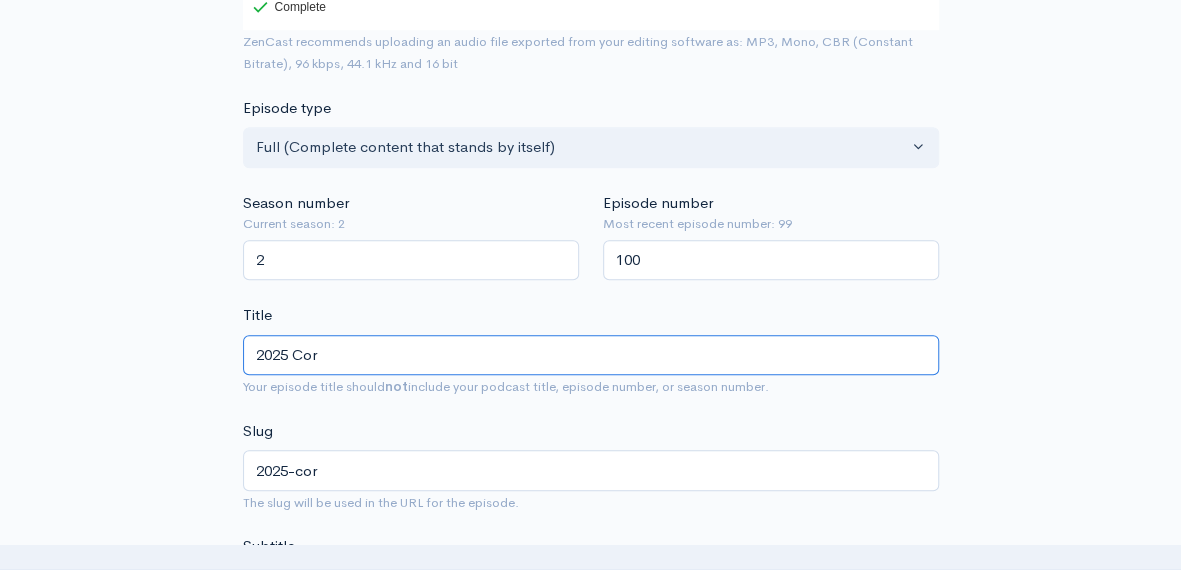 type on "2025 [PERSON_NAME]" 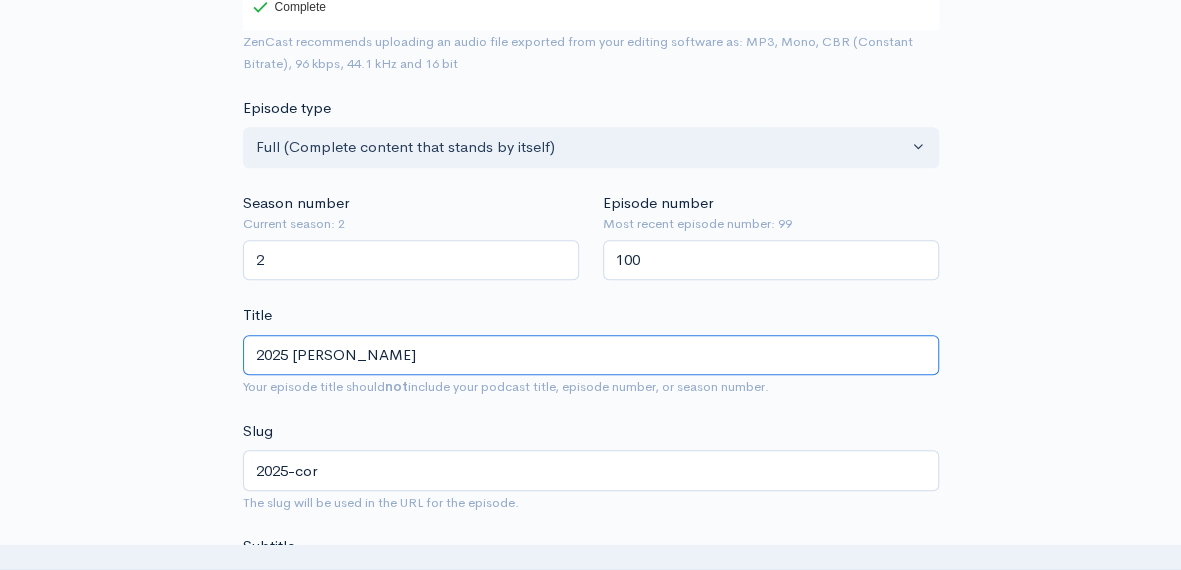 type on "2025-[PERSON_NAME]" 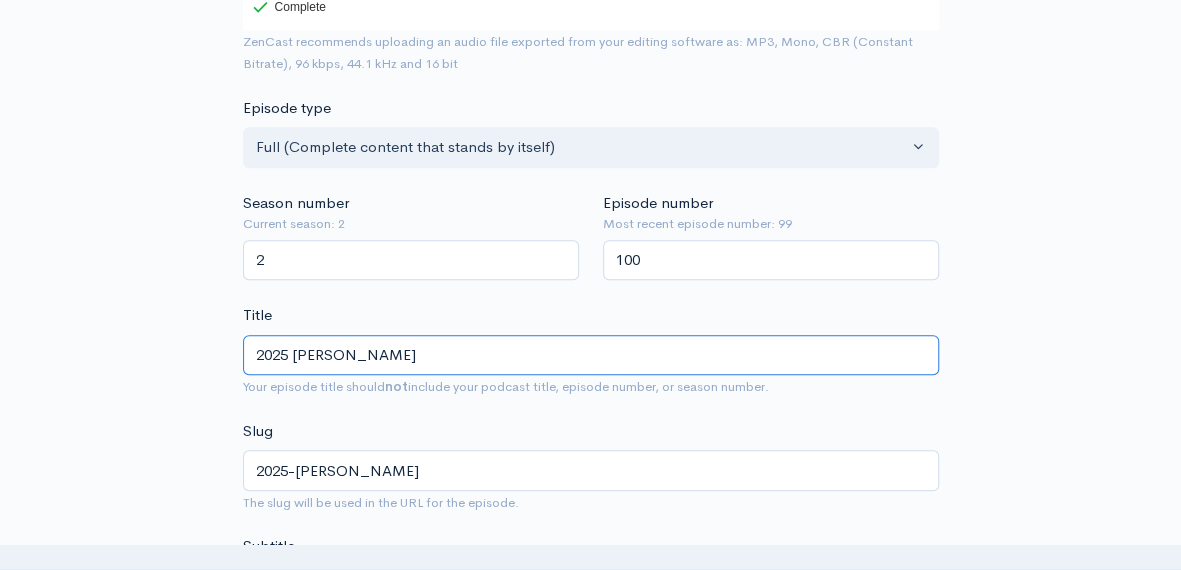 type on "2025 Coral" 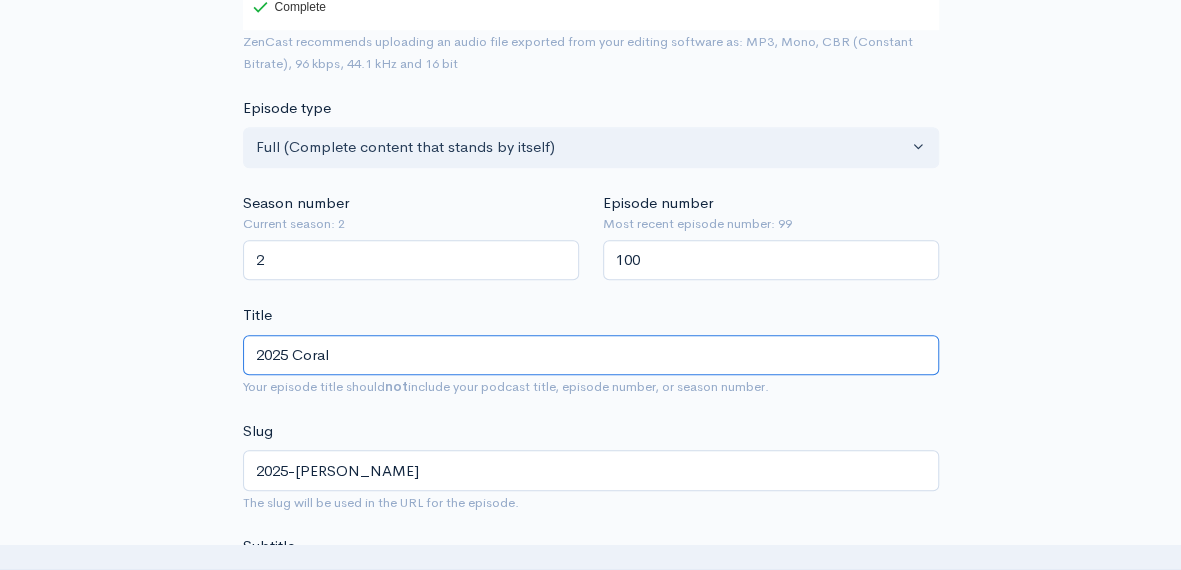 type on "2025-coral" 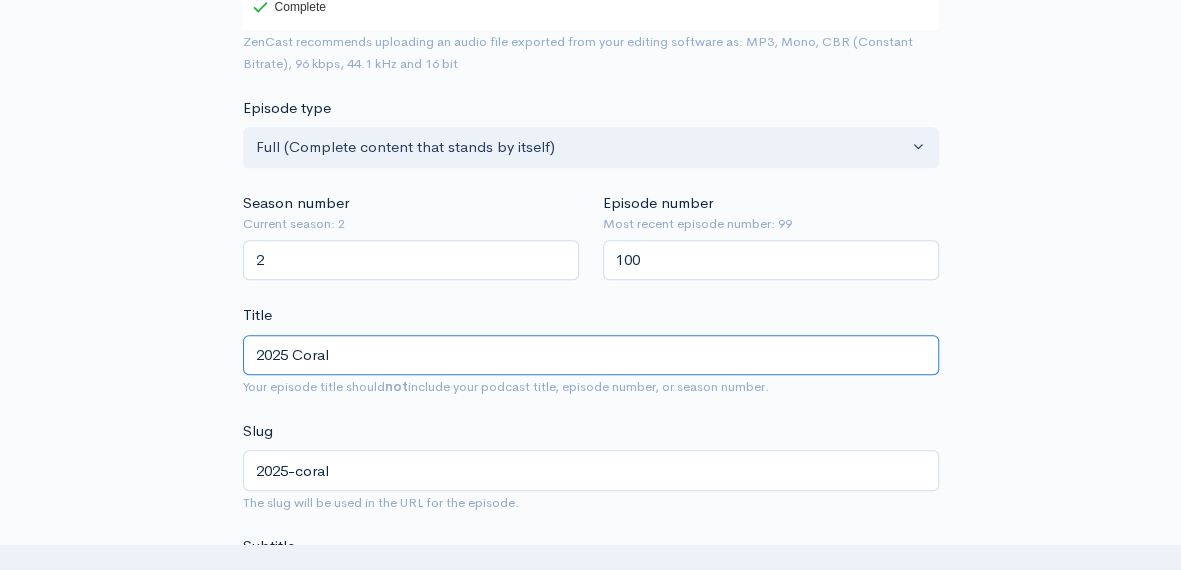type on "2025 Coral E" 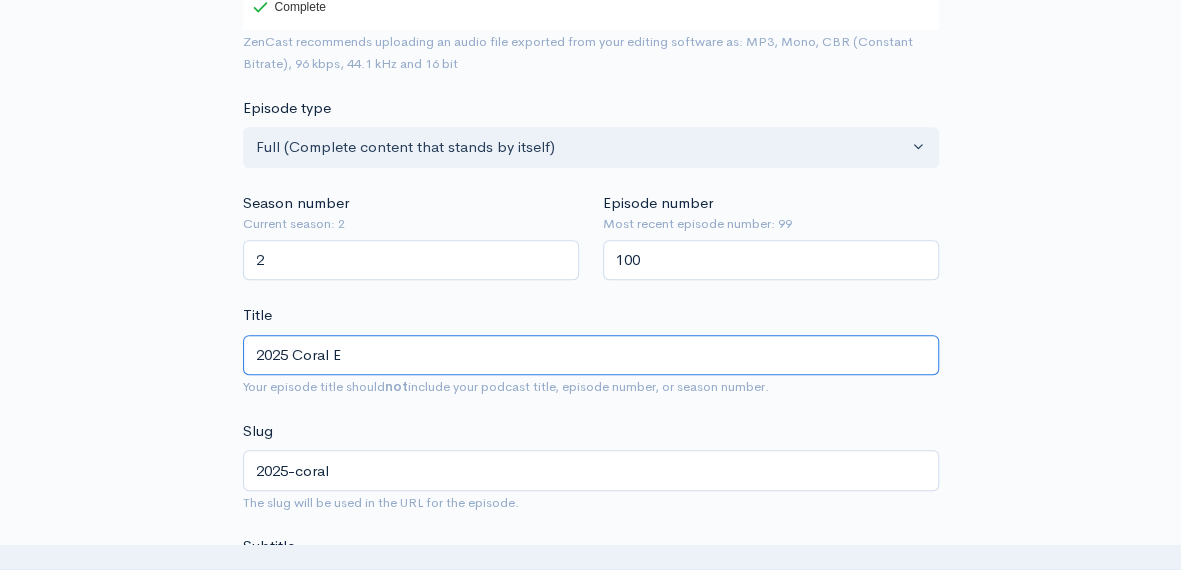 type on "2025-coral-e" 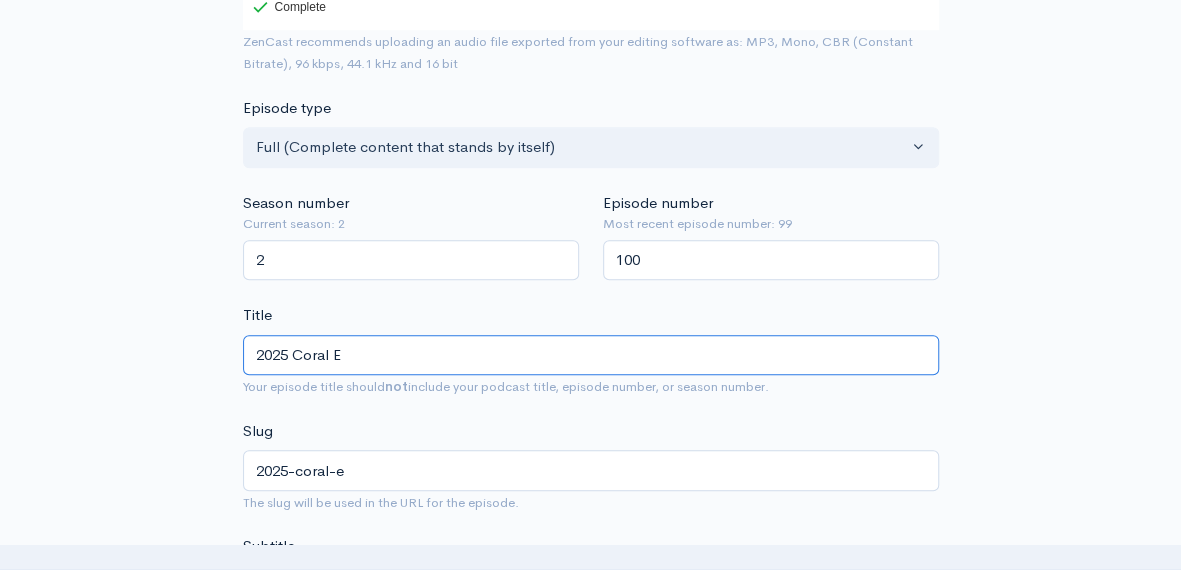 type on "2025 Coral Ec" 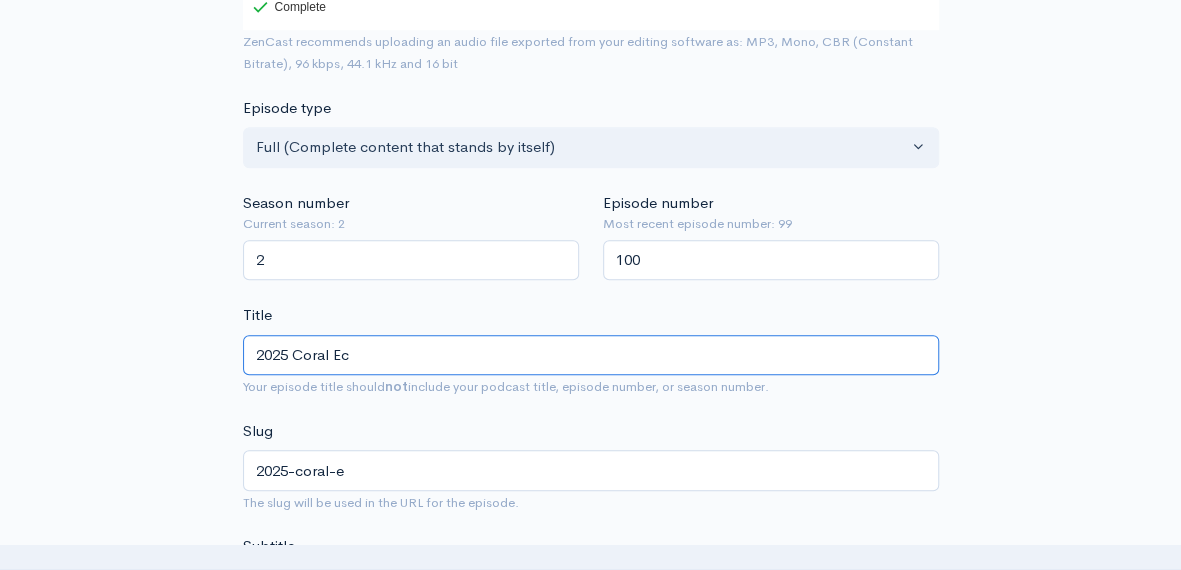 type on "2025-coral-ec" 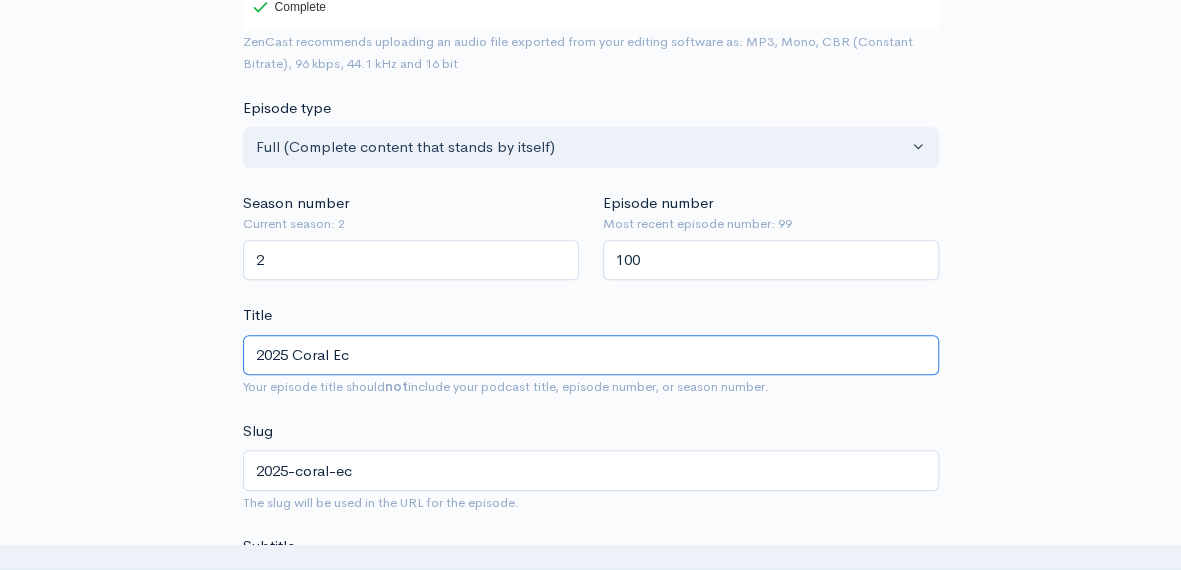 type on "2025 Coral Ecl" 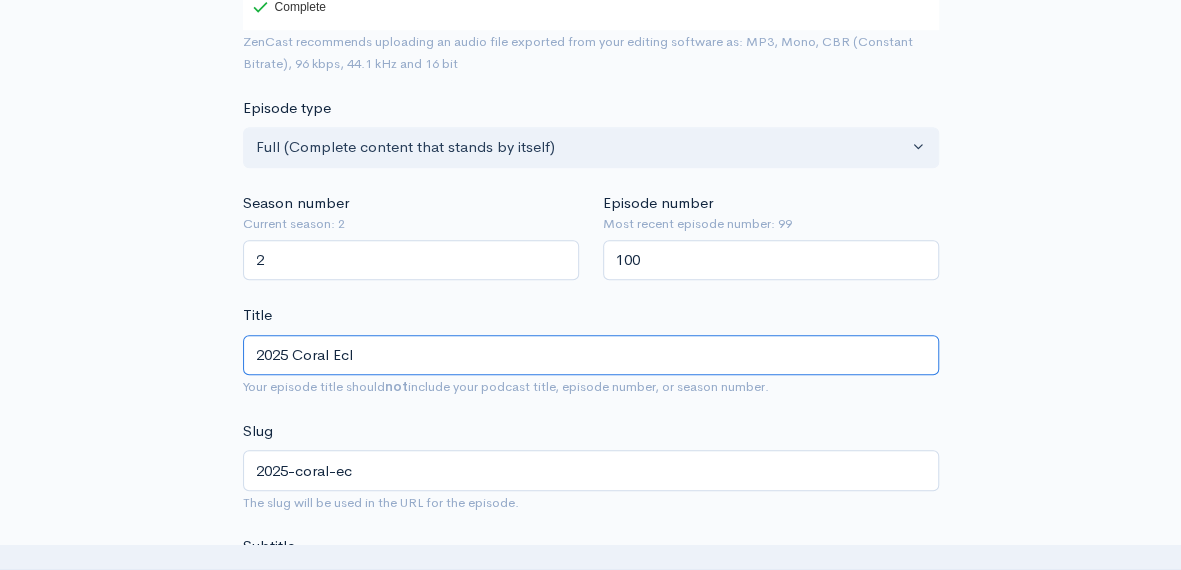 type on "2025-coral-ecl" 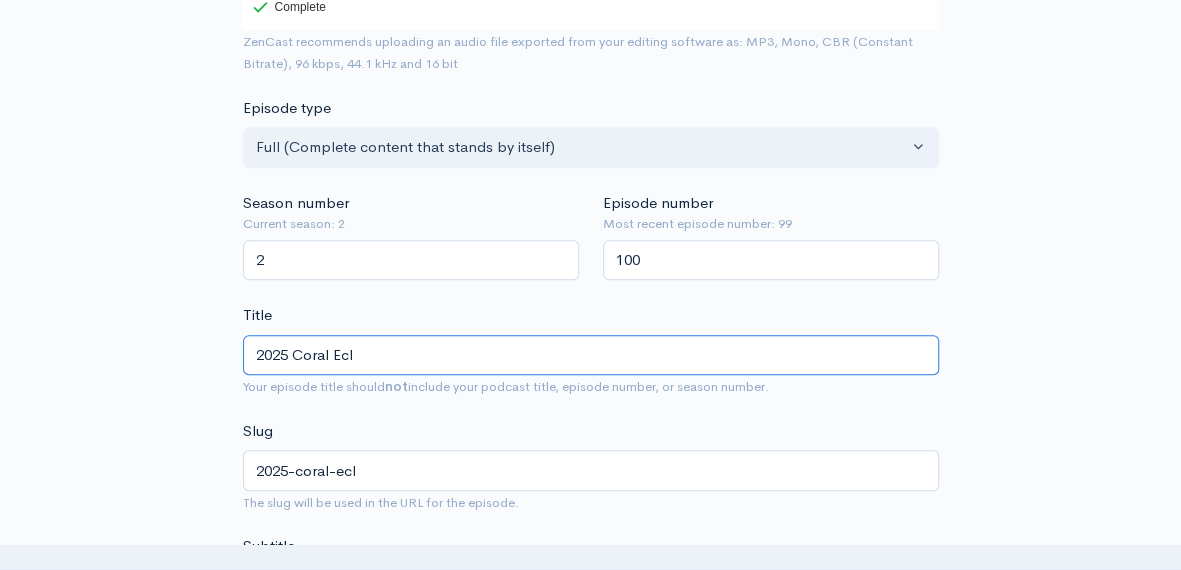 type on "2025 Coral Ecli" 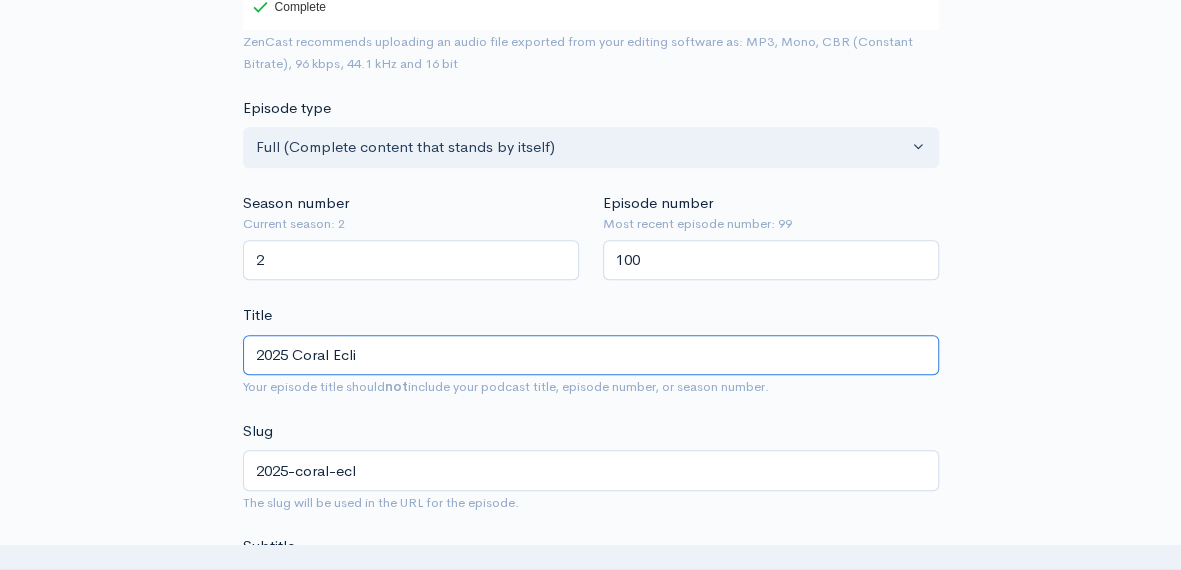 type on "2025-coral-ecli" 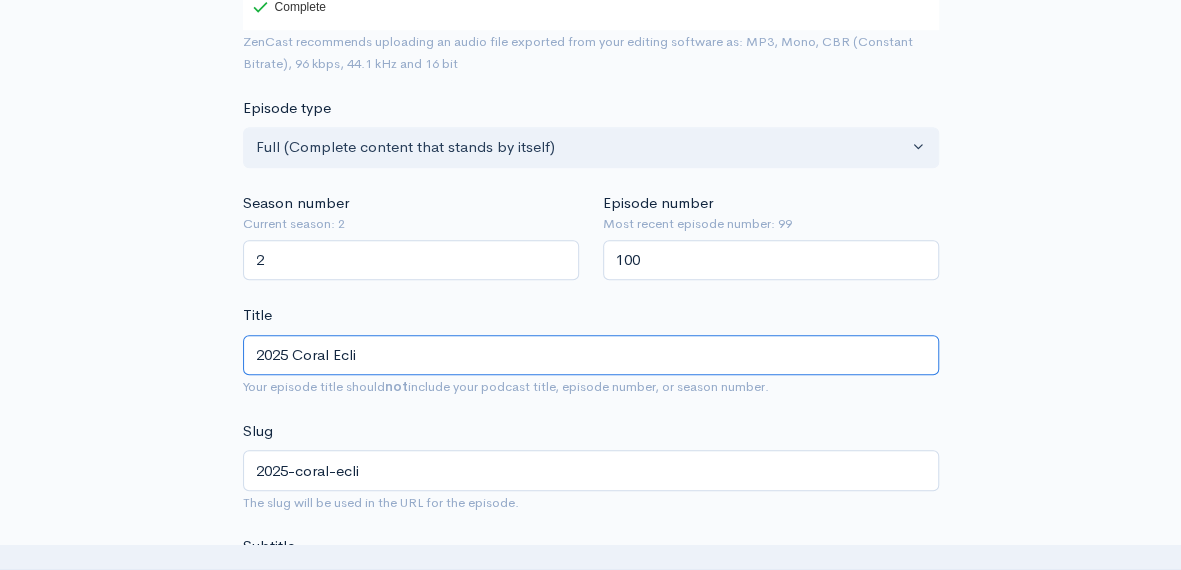 type on "2025 Coral Eclip" 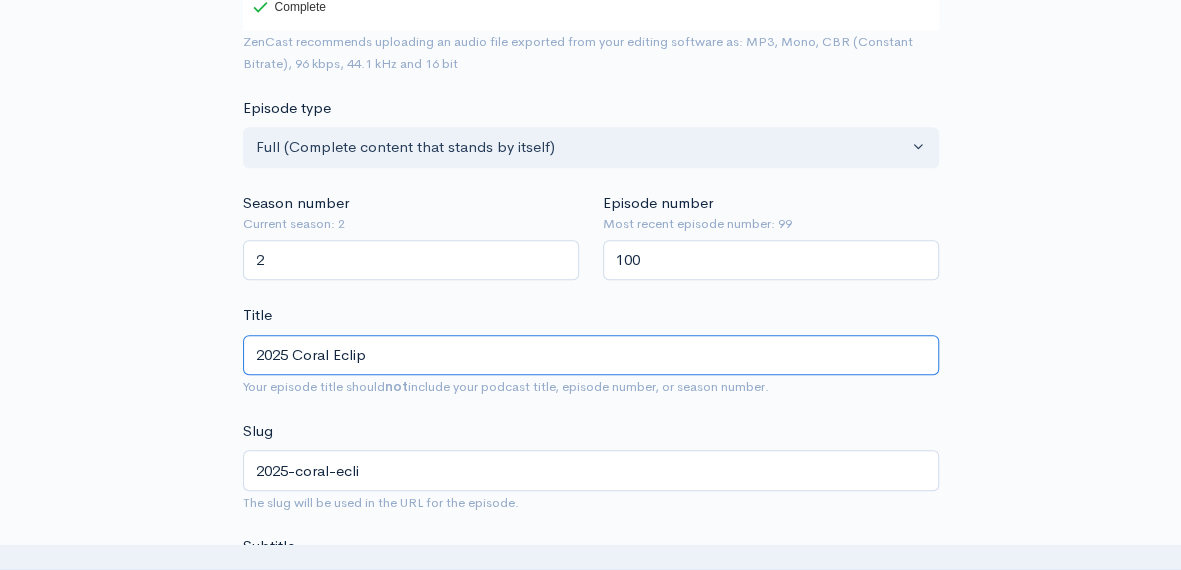 type on "2025-coral-eclip" 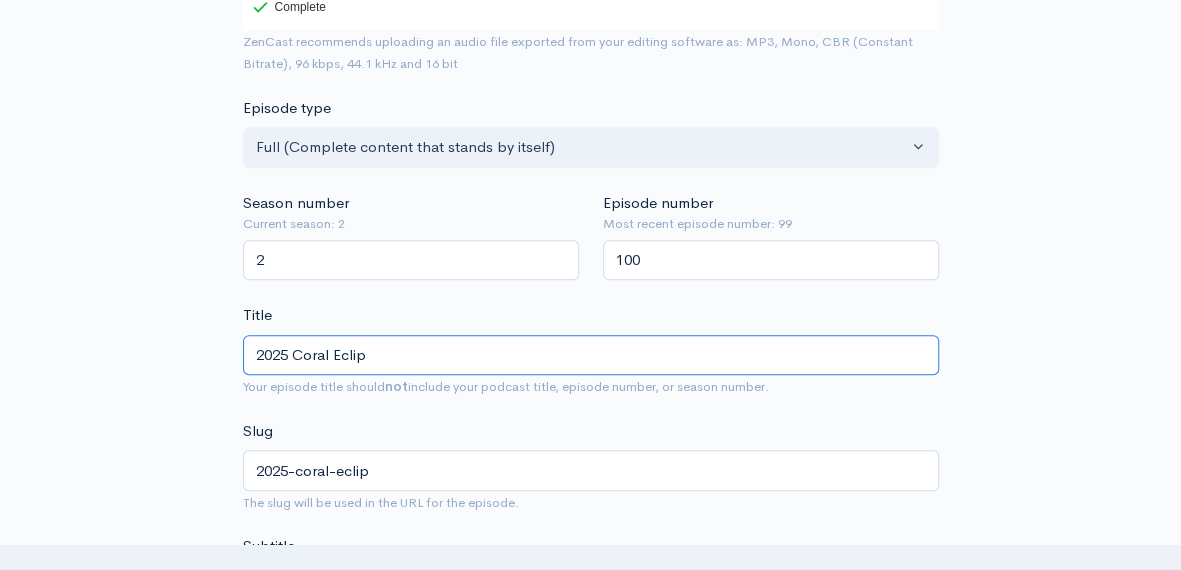 type on "2025 Coral Eclips" 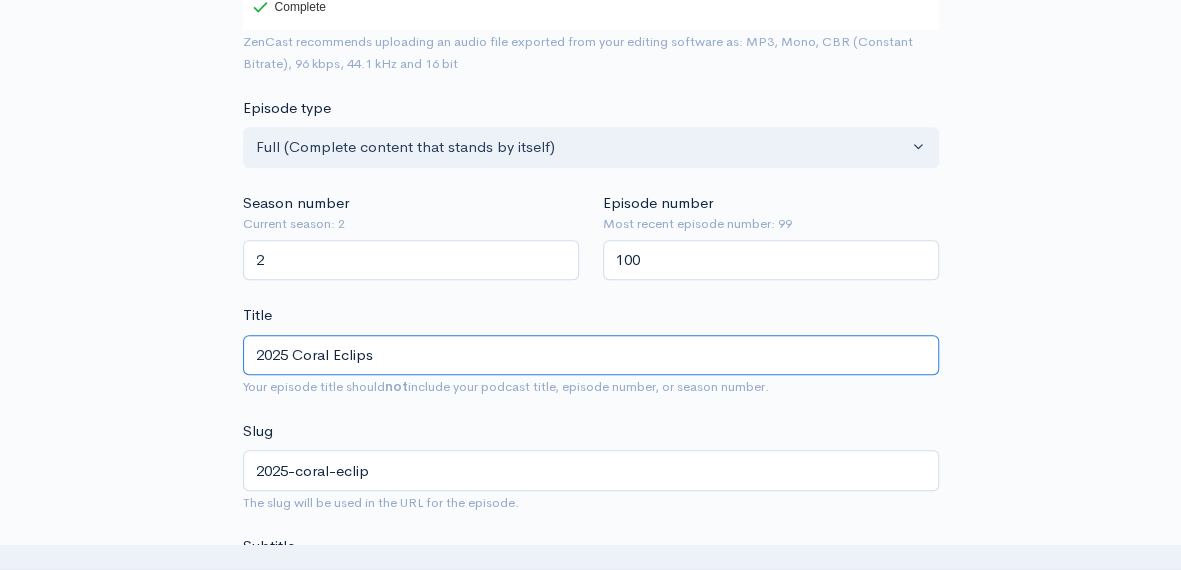type on "2025-coral-eclips" 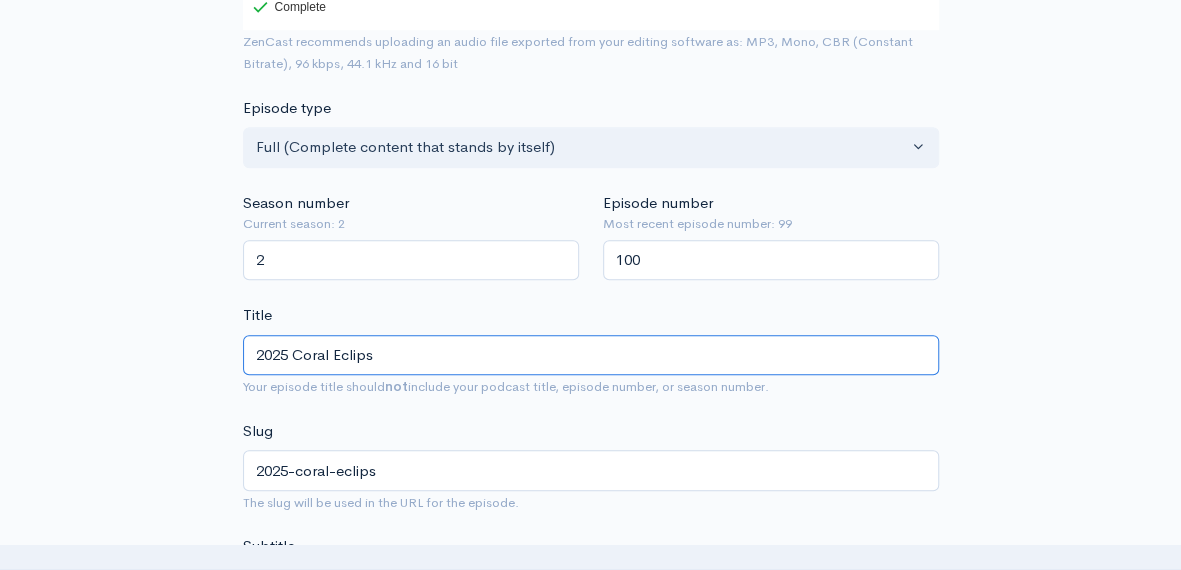 type on "2025 Coral Eclipse" 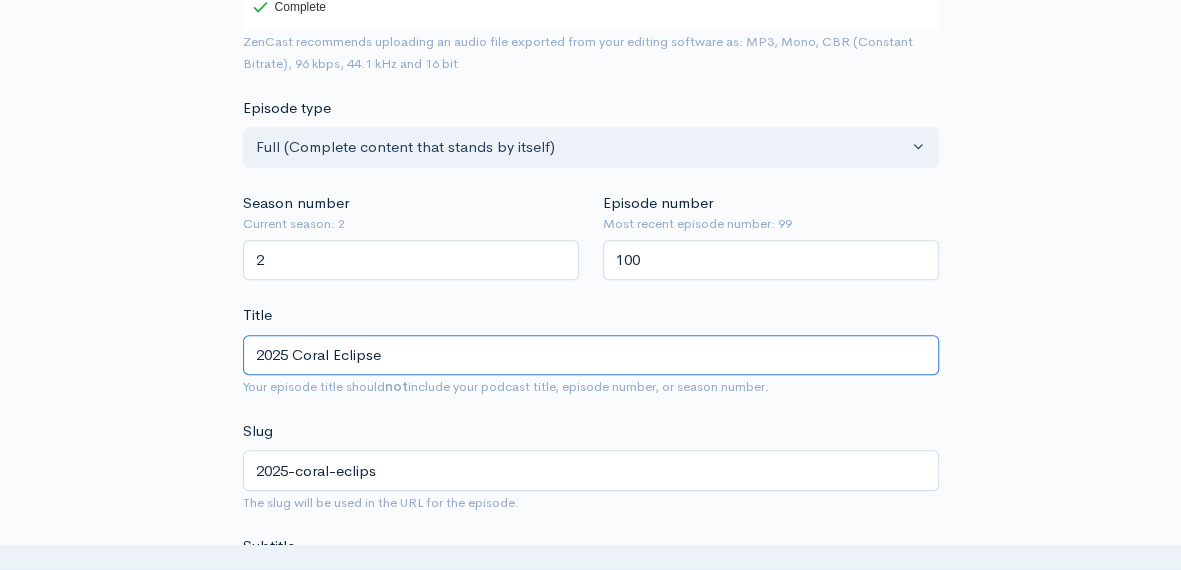 type on "2025-coral-eclipse" 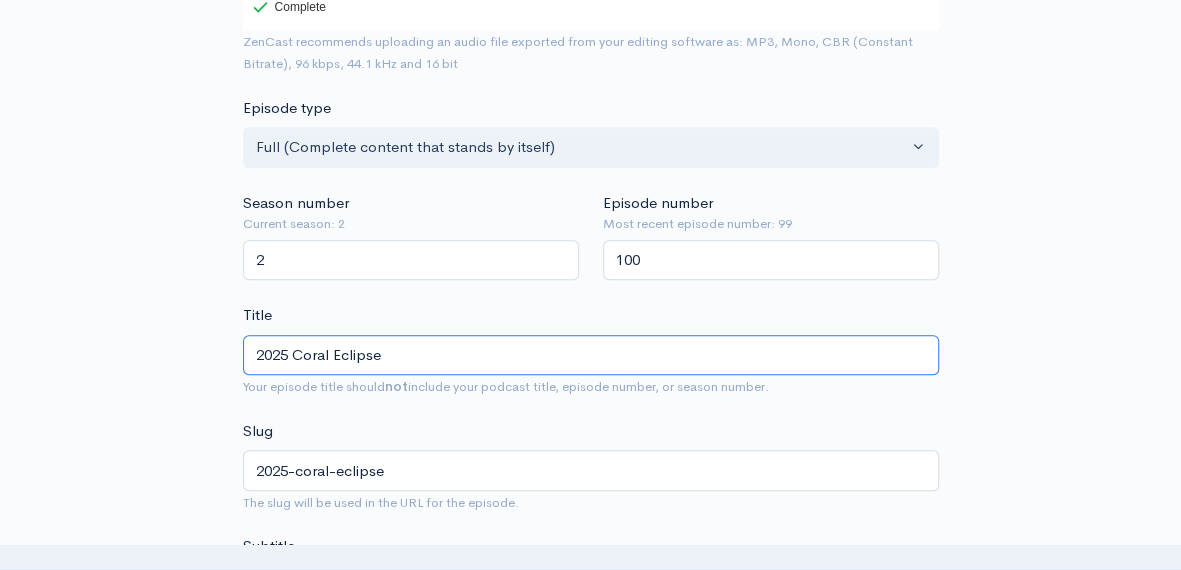 type on "2025 Coral Eclipse R" 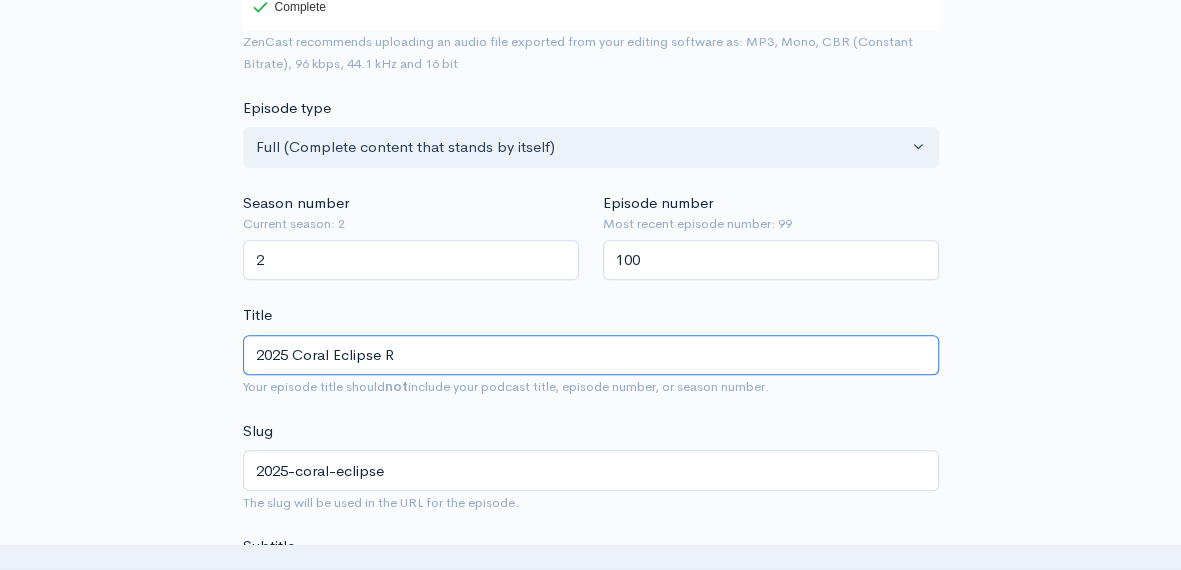 type on "2025-coral-eclipse-r" 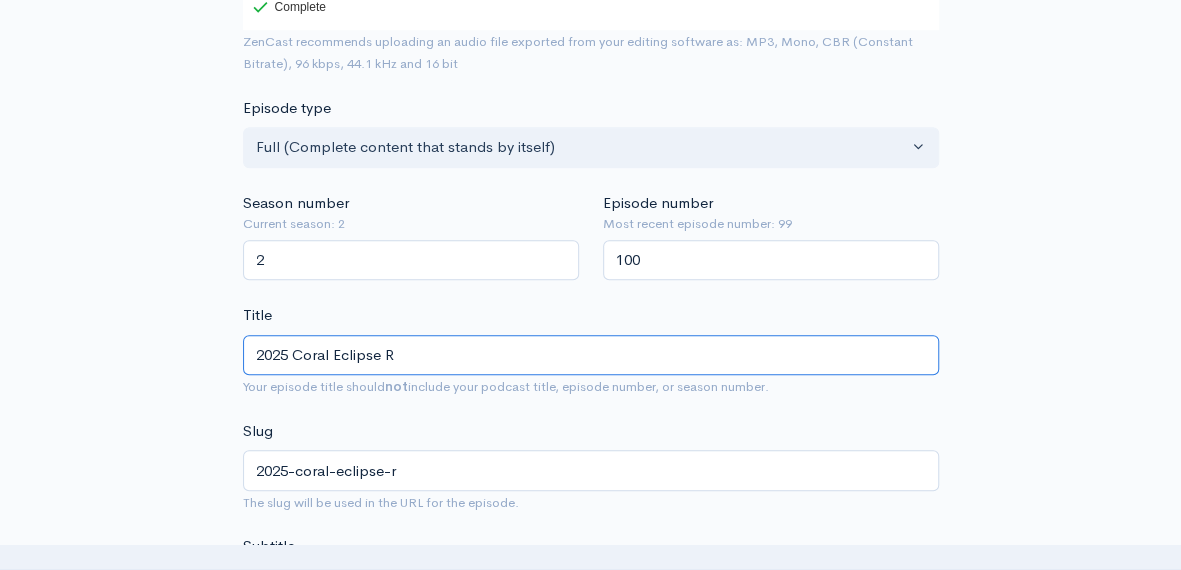 type on "2025 Coral Eclipse Re" 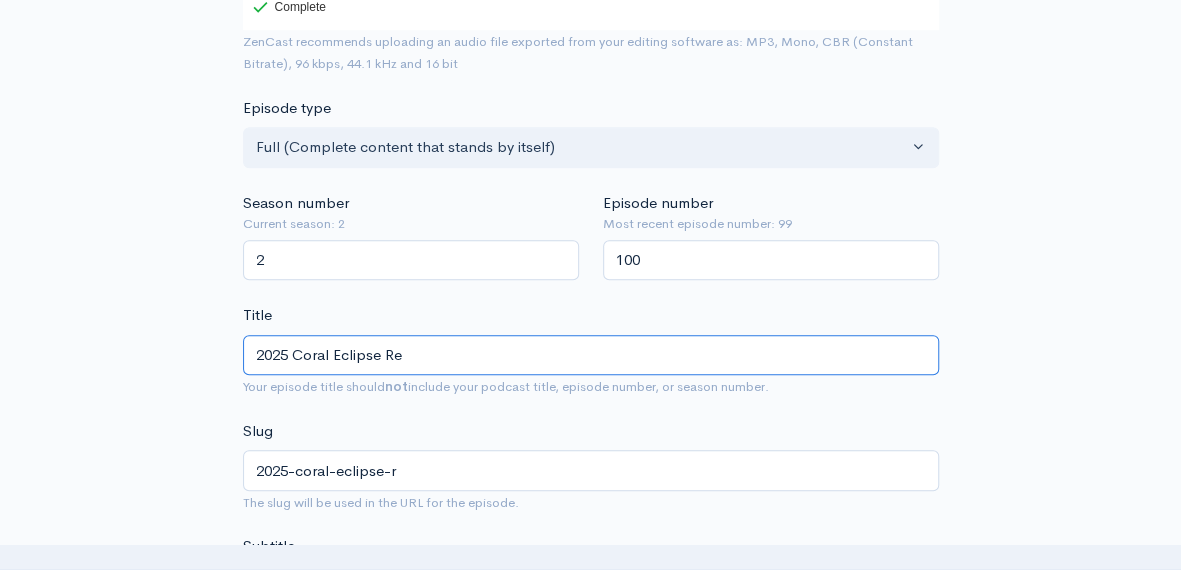 type on "2025-coral-eclipse-re" 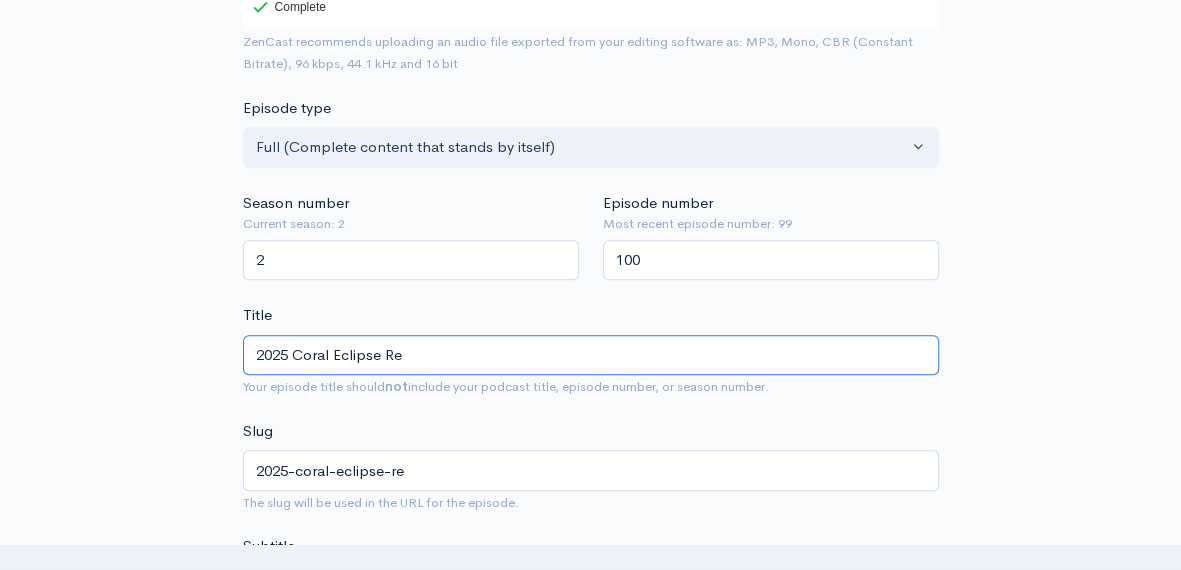 type on "2025 Coral Eclipse Rec" 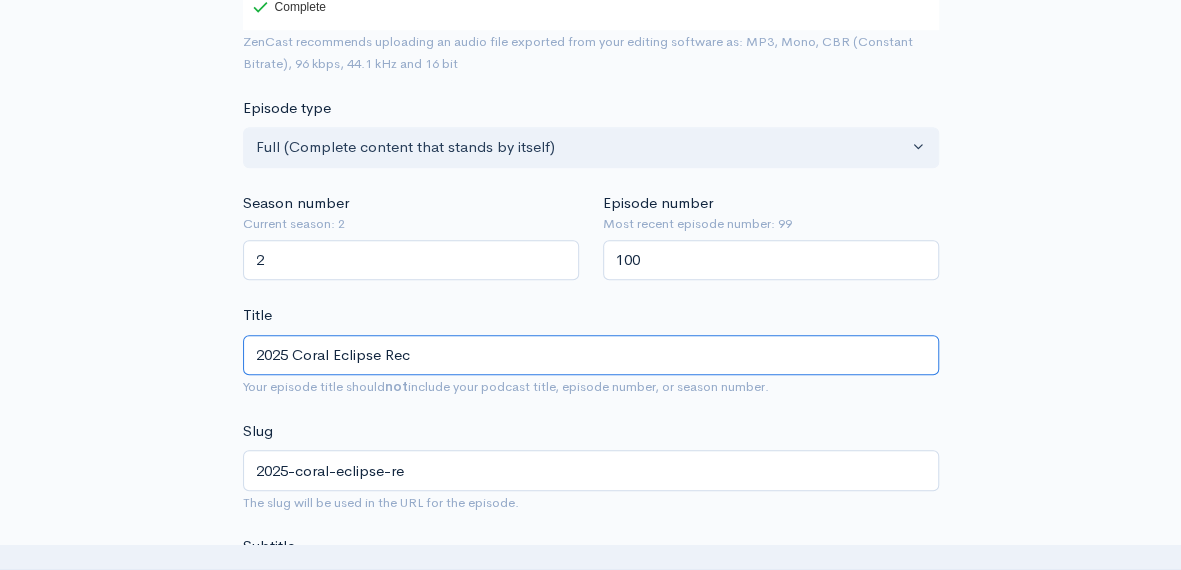 type on "2025-coral-eclipse-rec" 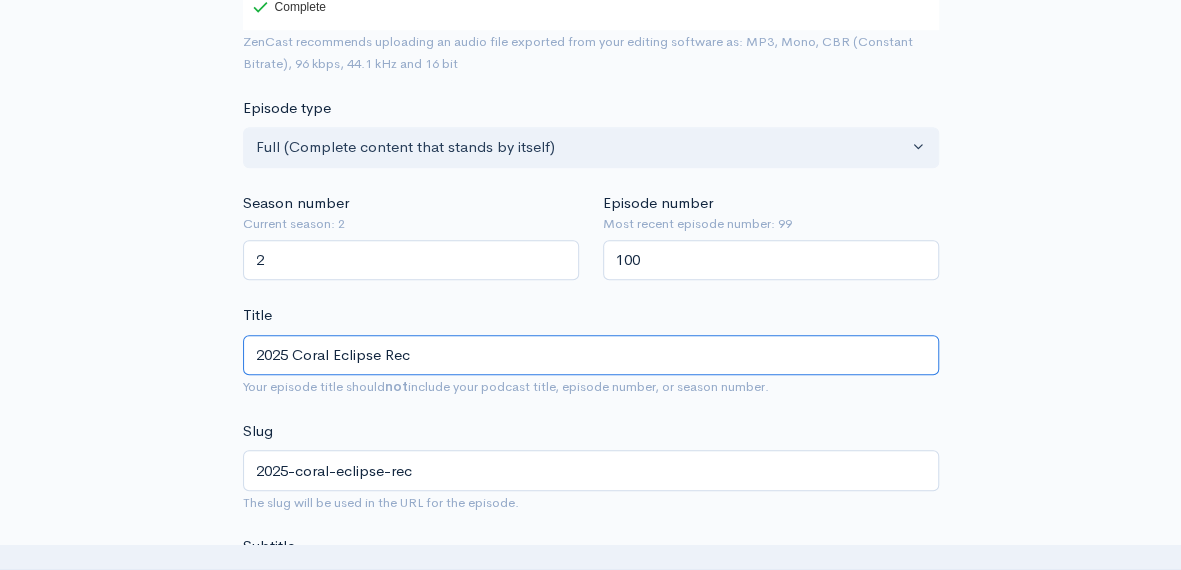 type on "2025 Coral Eclipse Reca" 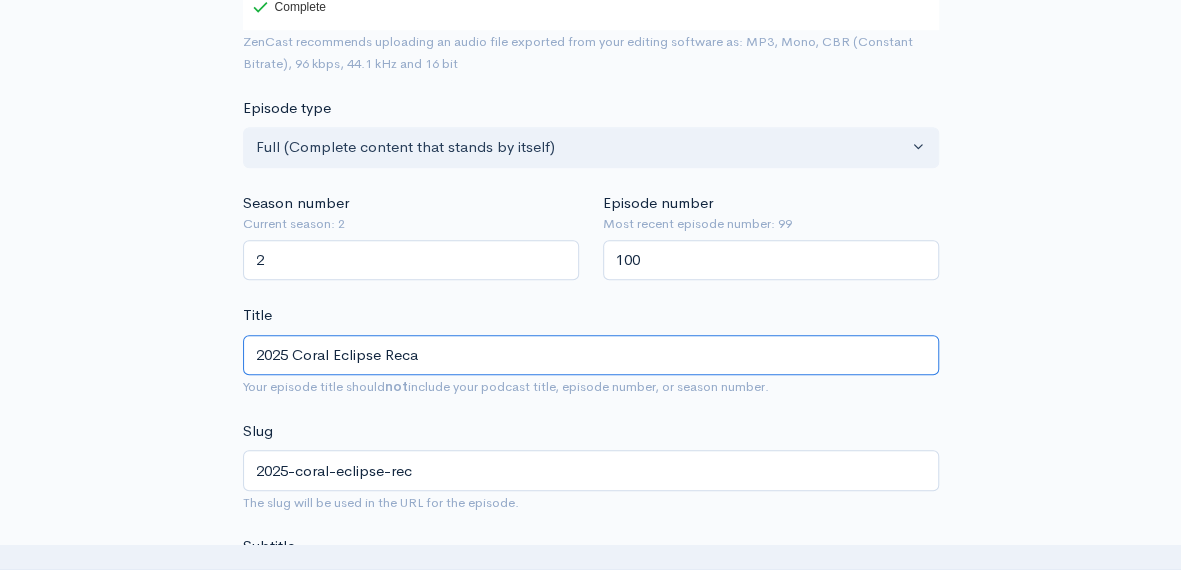 type on "2025-coral-eclipse-reca" 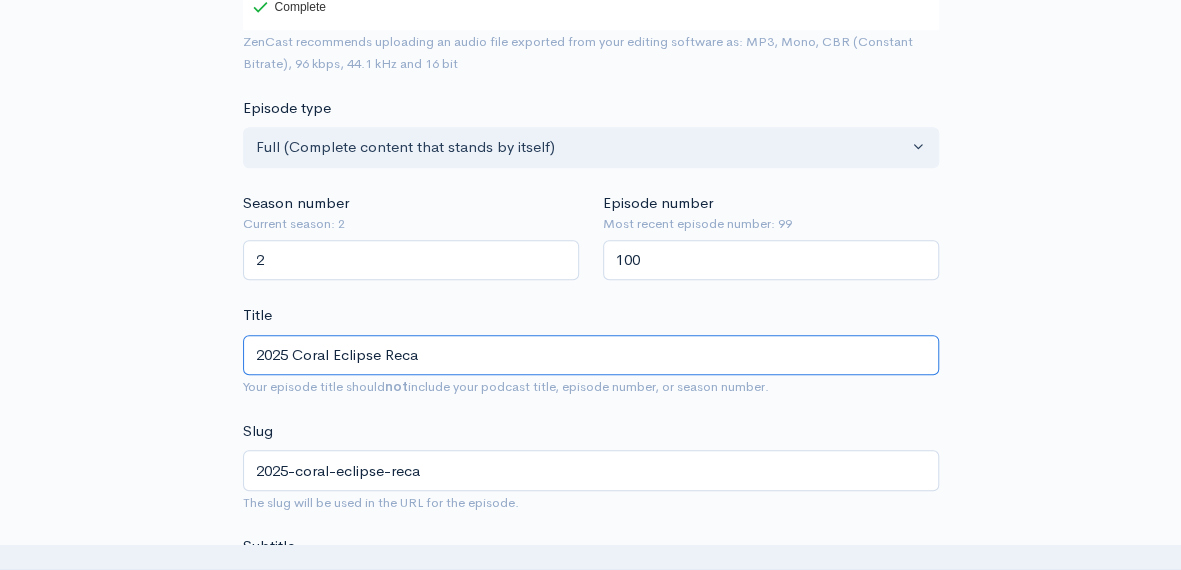 type on "2025 Coral Eclipse Recap" 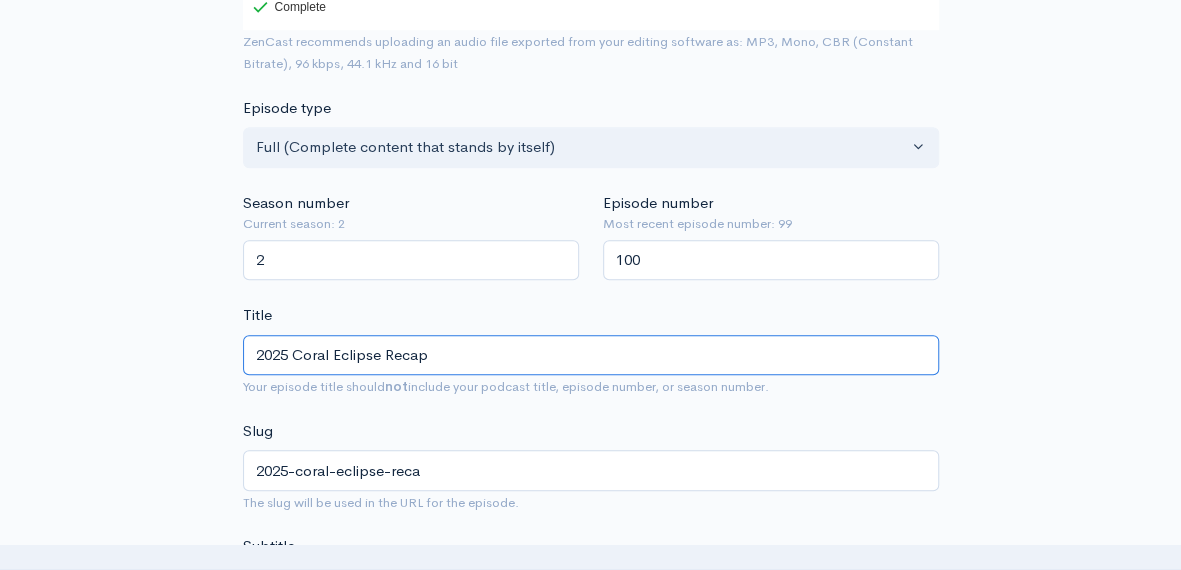 type on "2025-coral-eclipse-recap" 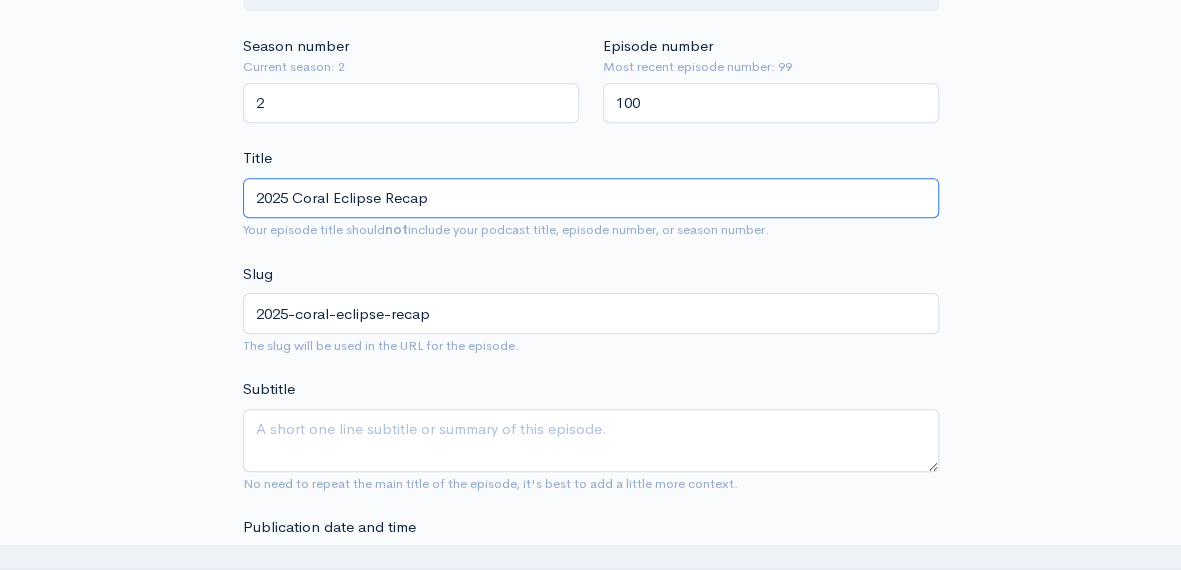 scroll, scrollTop: 600, scrollLeft: 0, axis: vertical 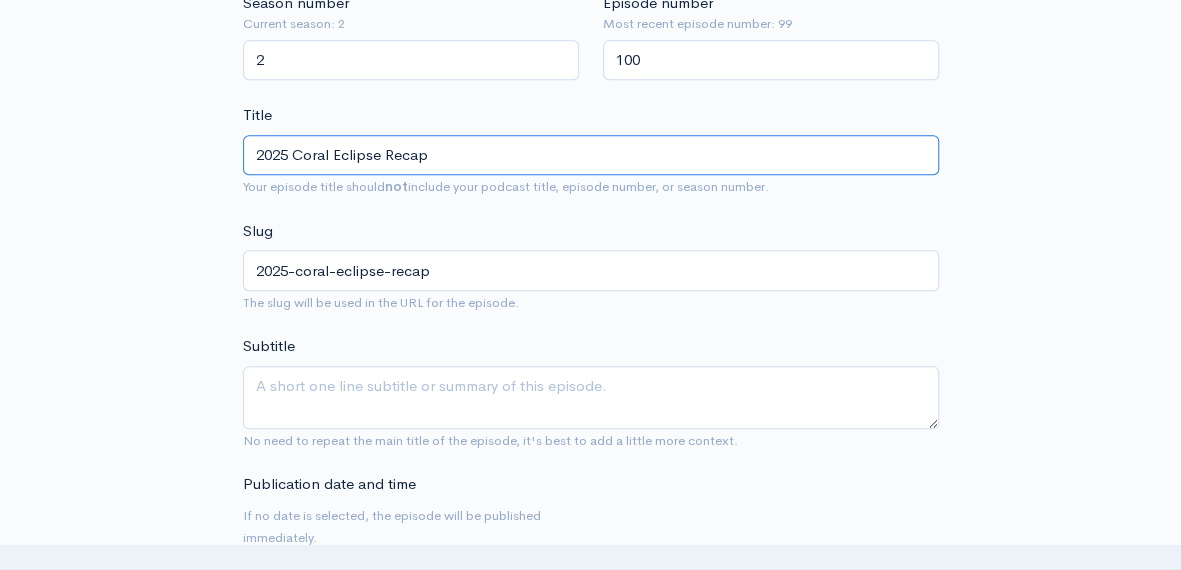 type on "2025 Coral Eclipse Recap" 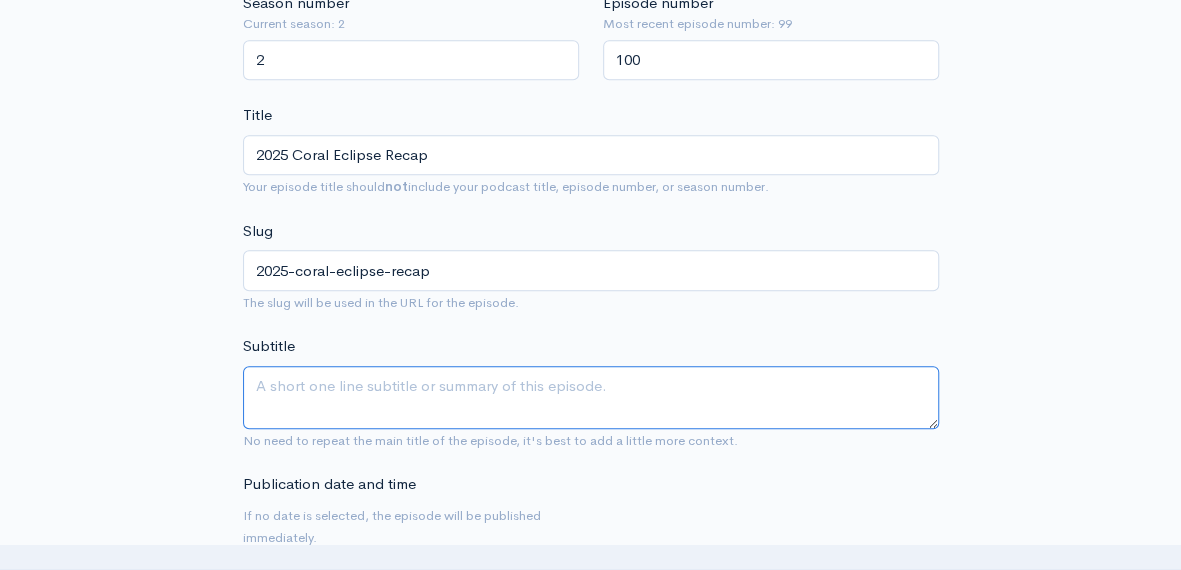 click on "Subtitle" at bounding box center [591, 397] 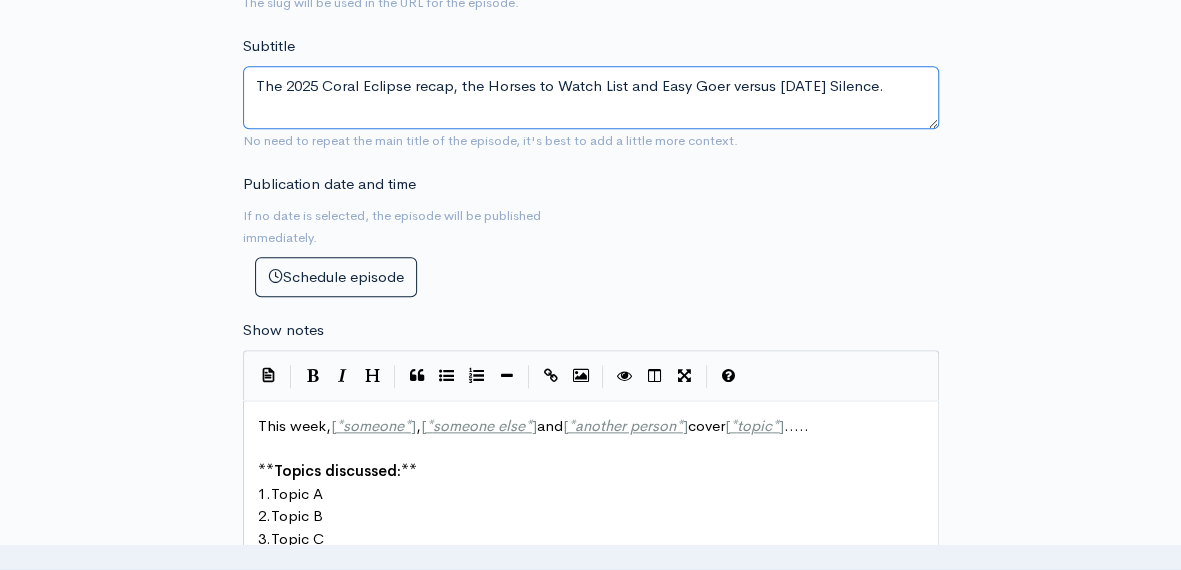 scroll, scrollTop: 1000, scrollLeft: 0, axis: vertical 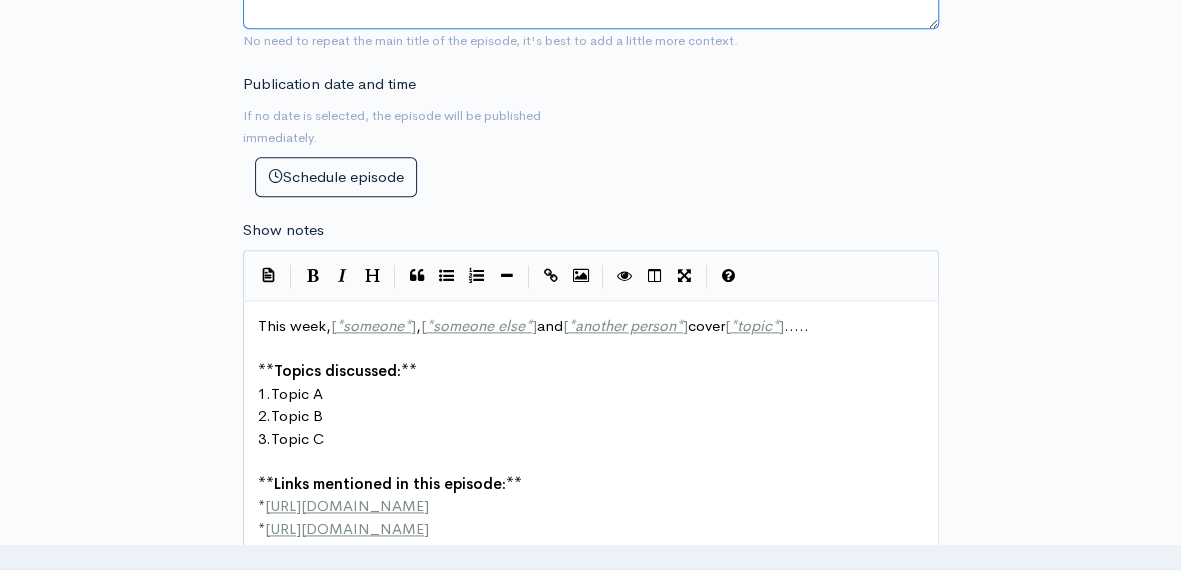 type on "The 2025 Coral Eclipse recap, the Horses to Watch List and Easy Goer versus [DATE] Silence." 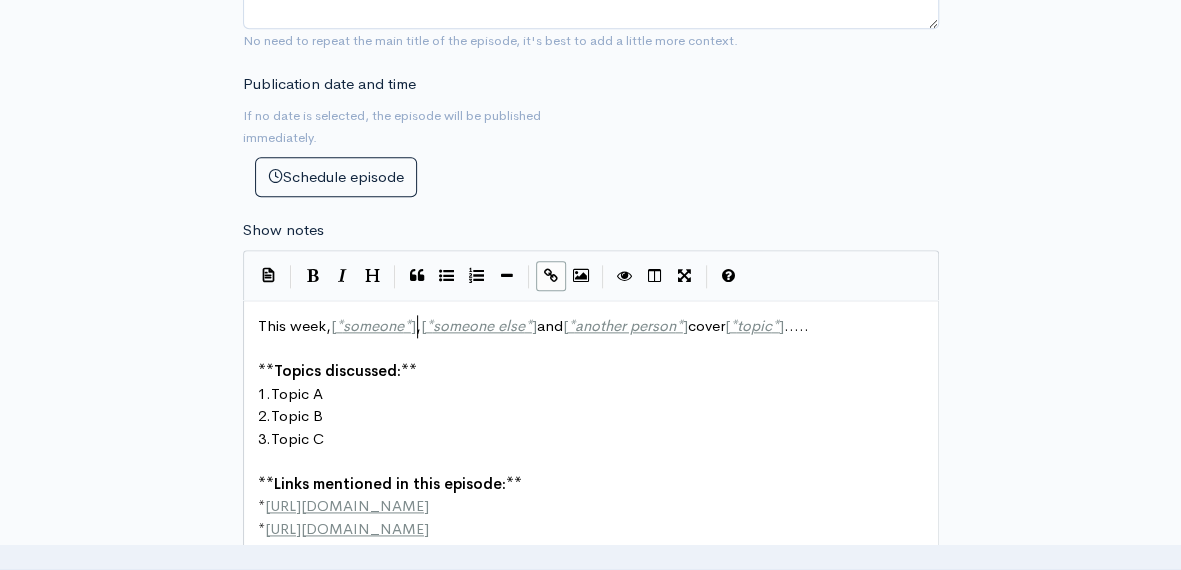 click on "]" at bounding box center (413, 325) 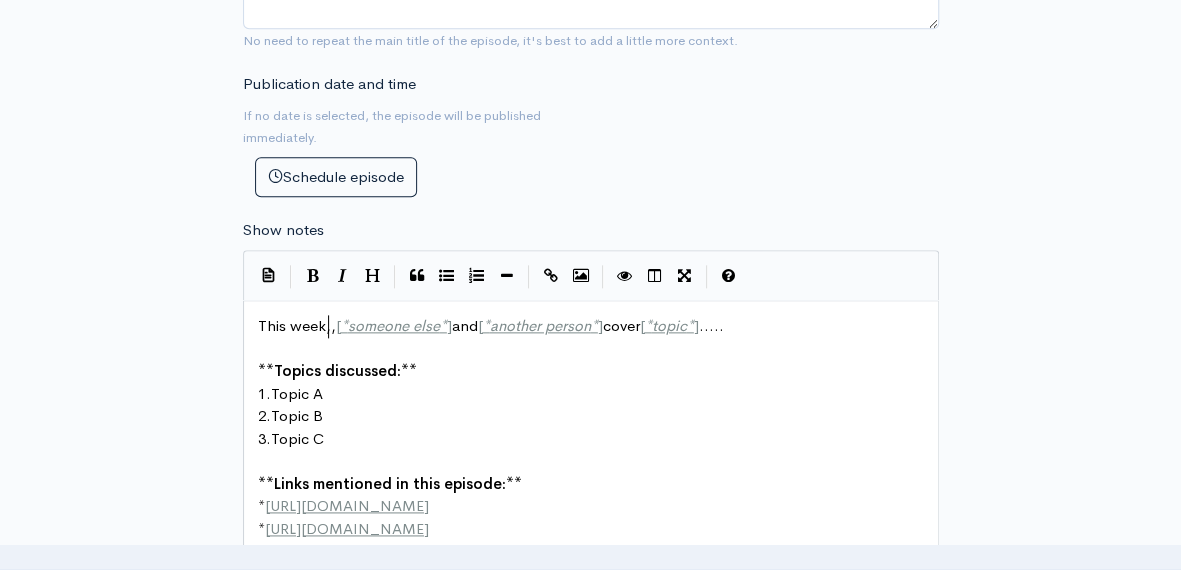 type on "n" 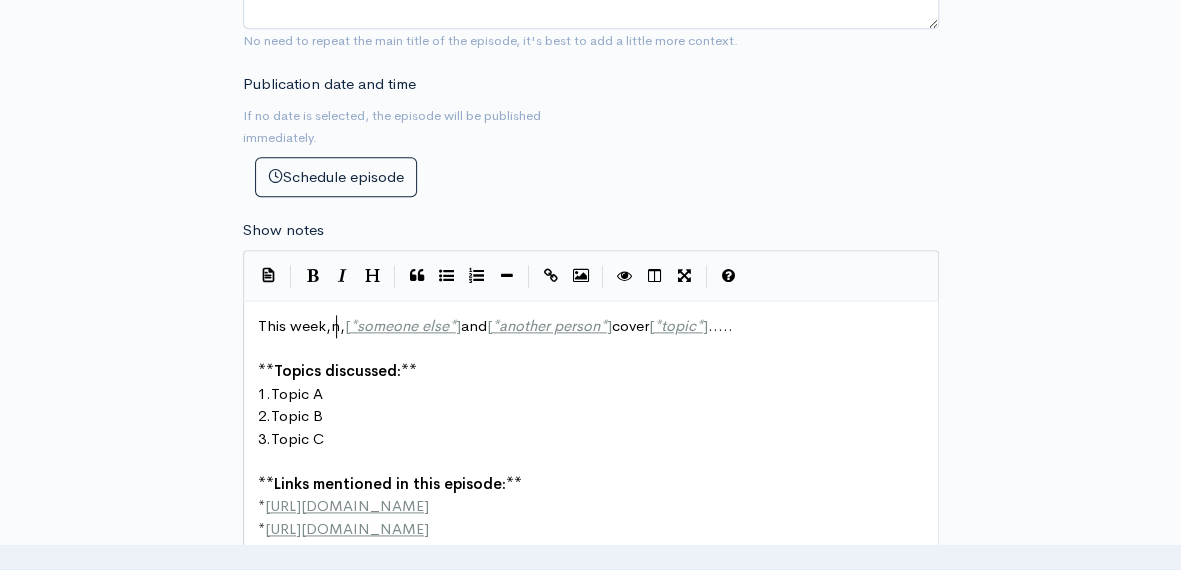 scroll, scrollTop: 7, scrollLeft: 7, axis: both 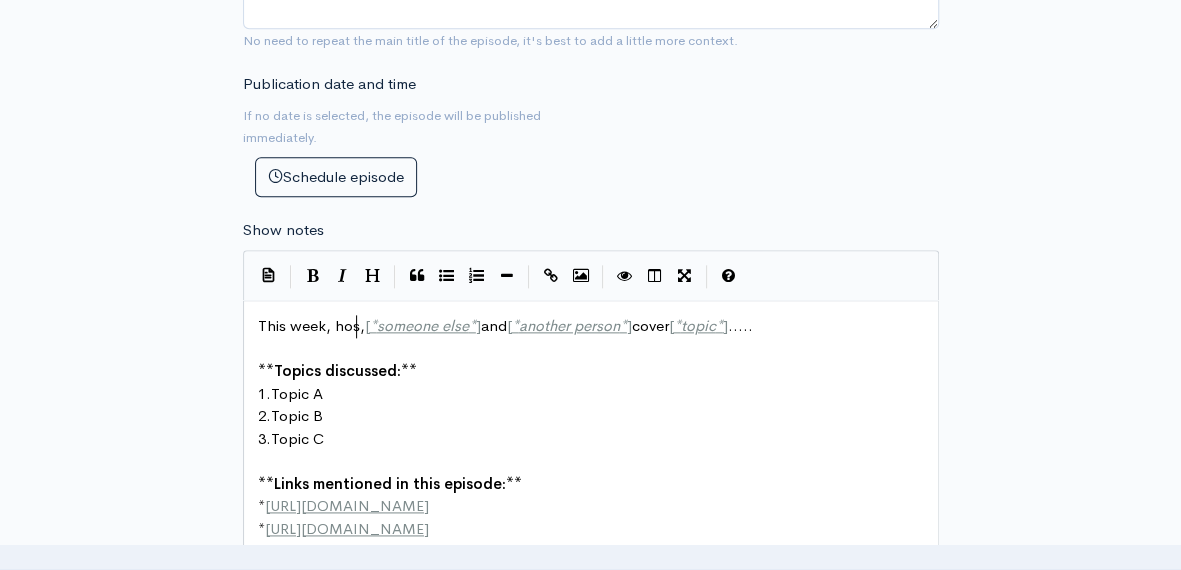 type on "host" 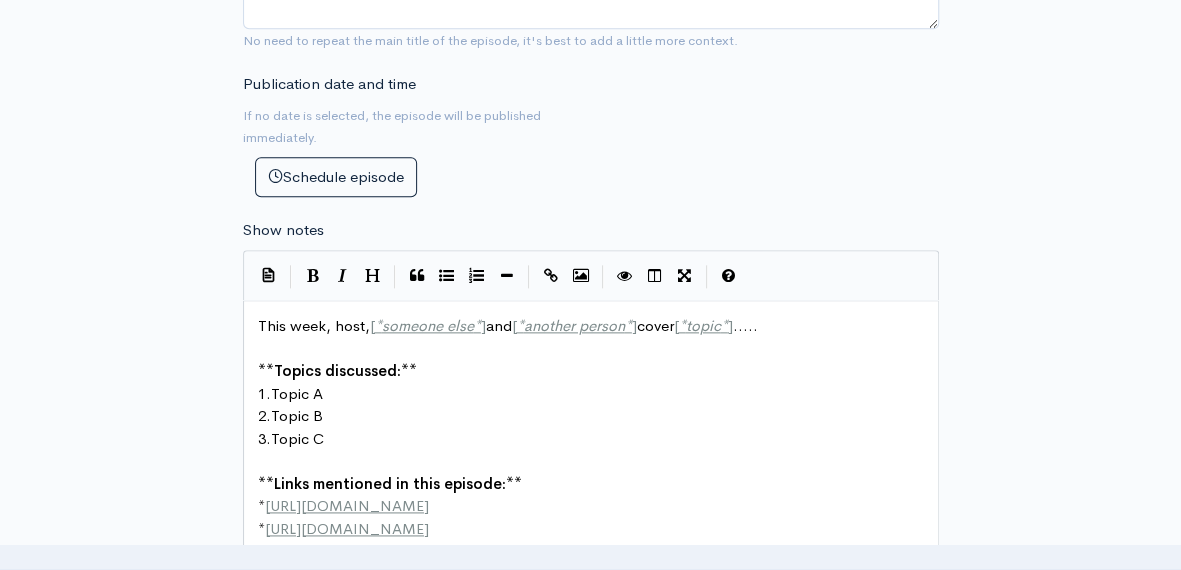 click on "This week, host,  [ * someone else * ]  and  [ * another person * ]  cover  [ * topic * ] ....." at bounding box center [508, 325] 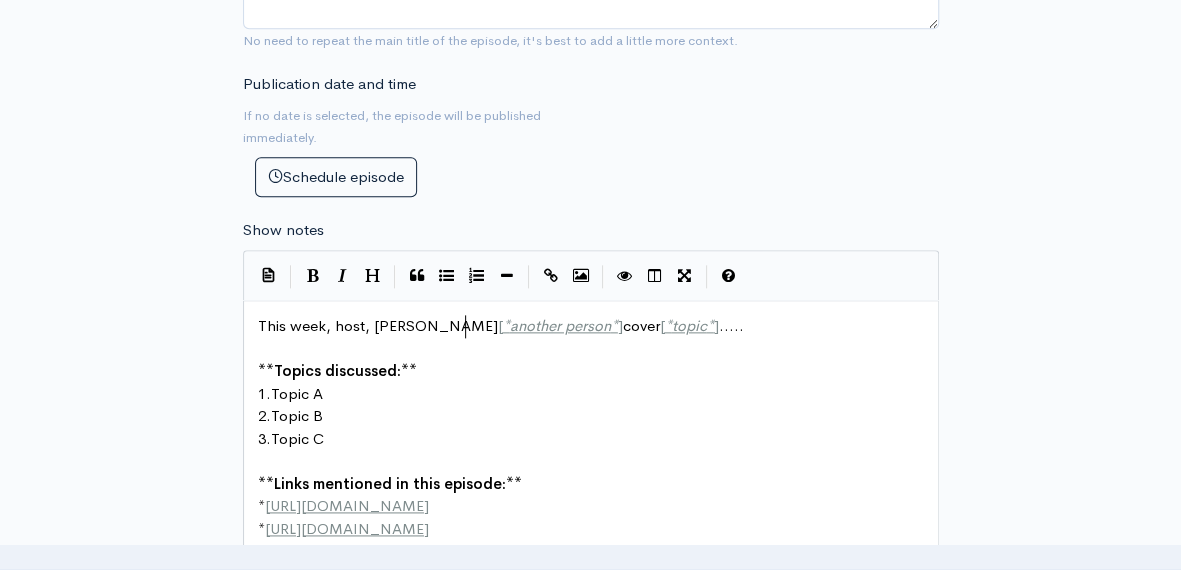 type on "[PERSON_NAME]" 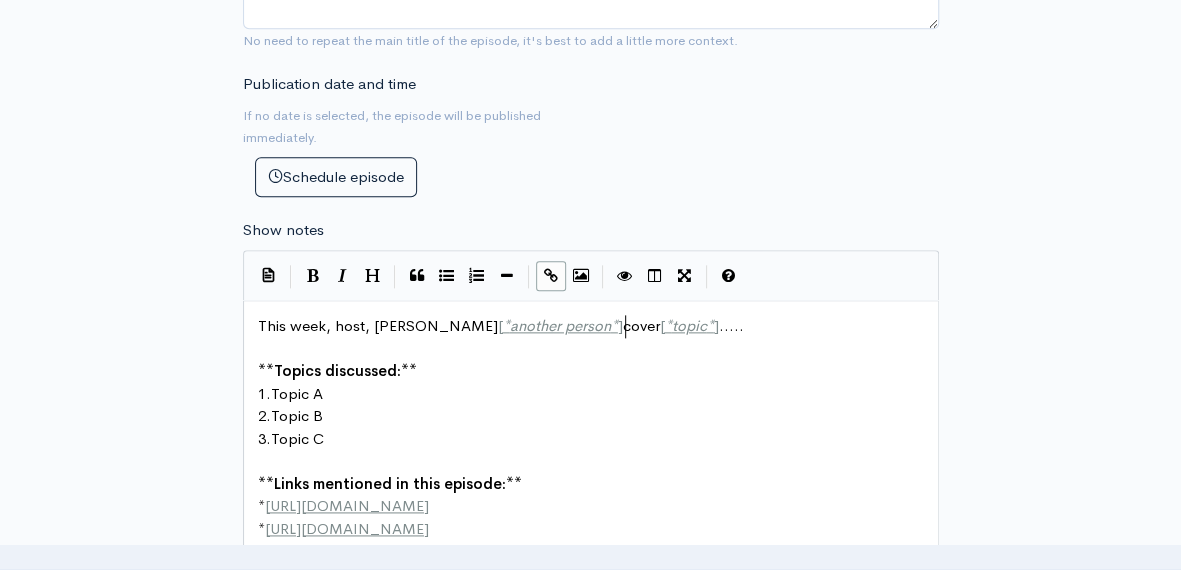 click on "This week, host, [PERSON_NAME]  [ * another person * ]  cover  [ * topic * ] ....." at bounding box center (501, 325) 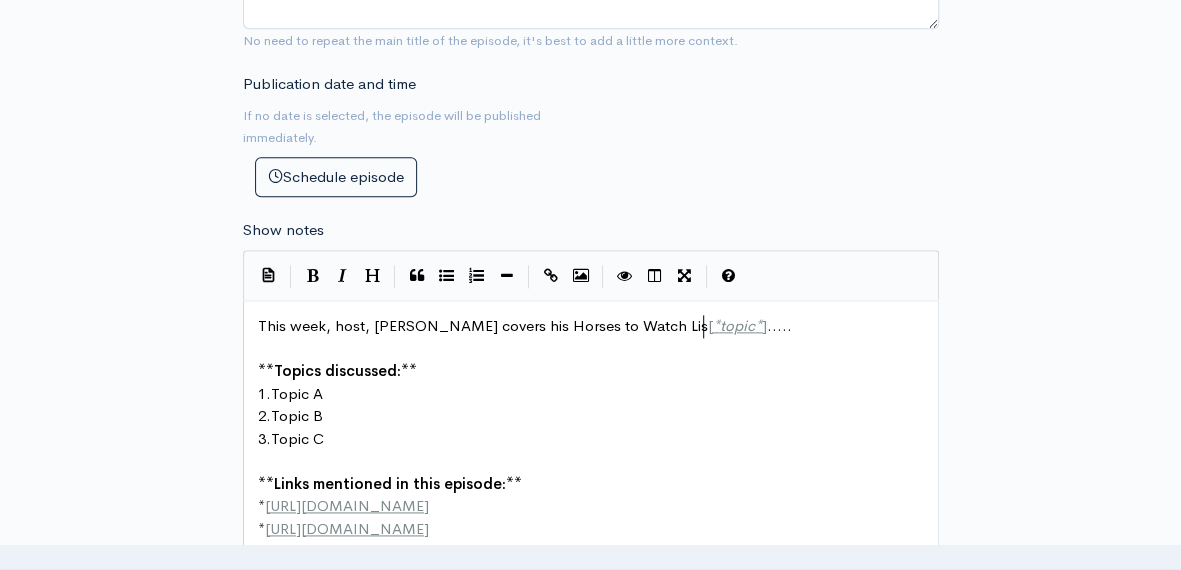 type on "s his Horses to Watch List" 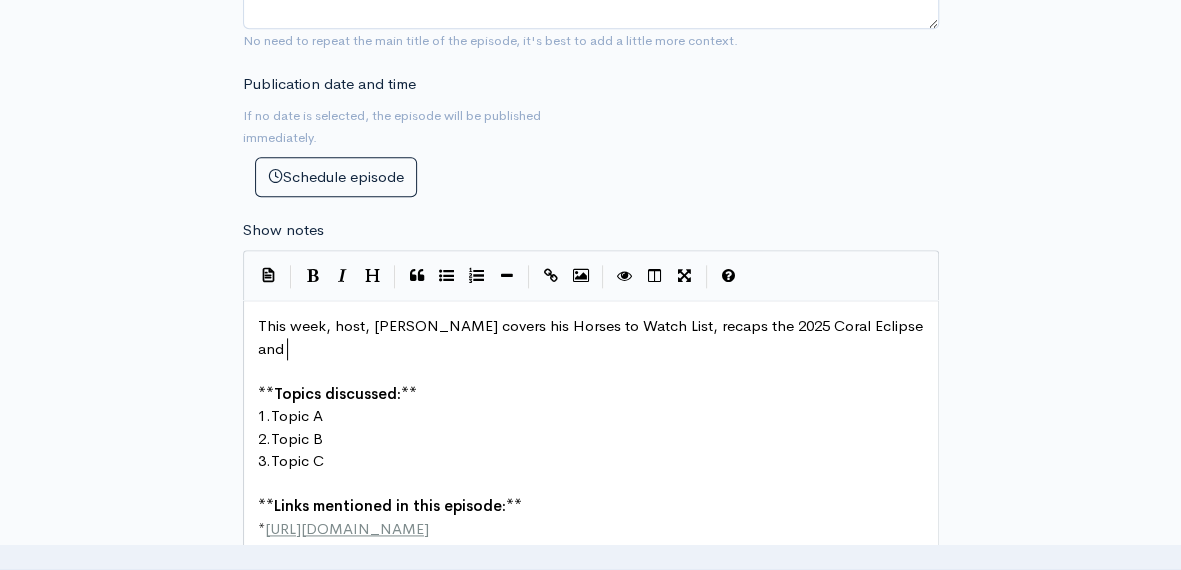 scroll, scrollTop: 7, scrollLeft: 241, axis: both 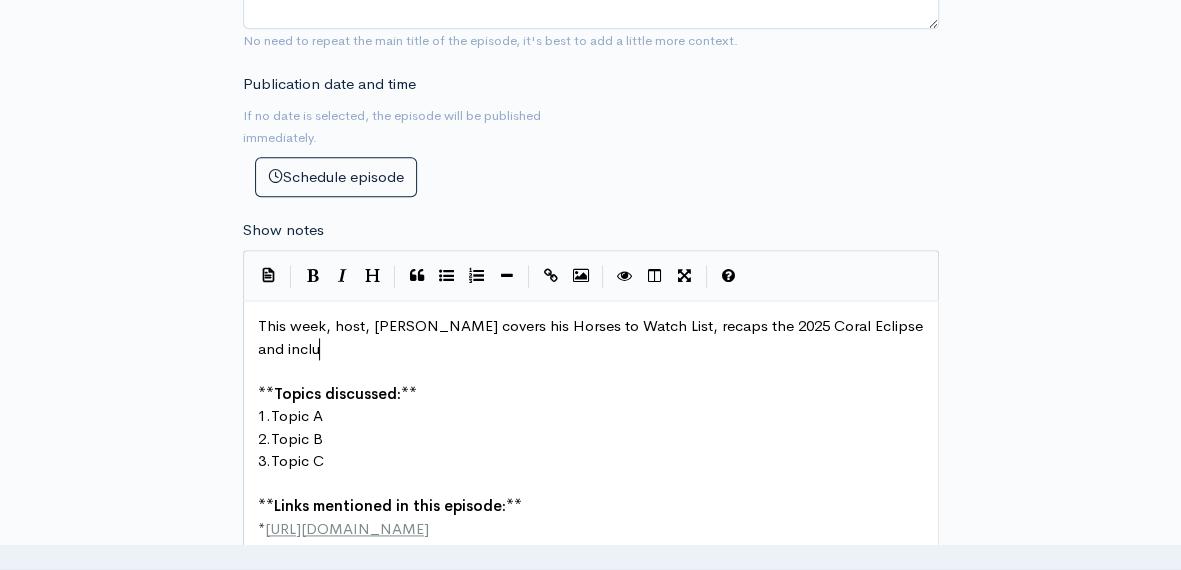 type on ", recaps the 2025 Coral Eclipse and inclus" 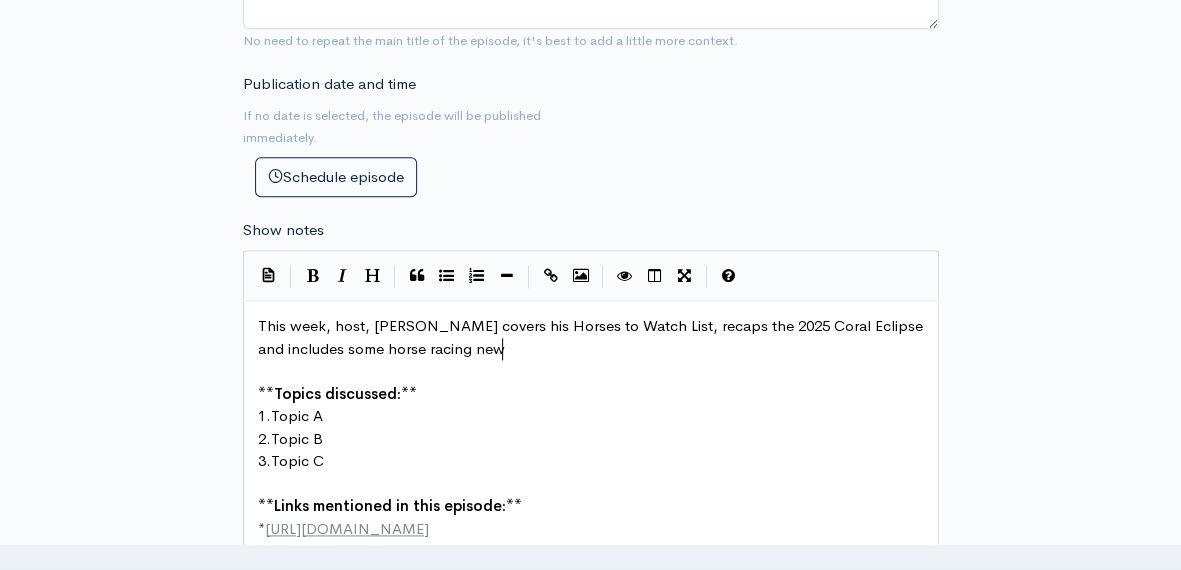 scroll, scrollTop: 7, scrollLeft: 188, axis: both 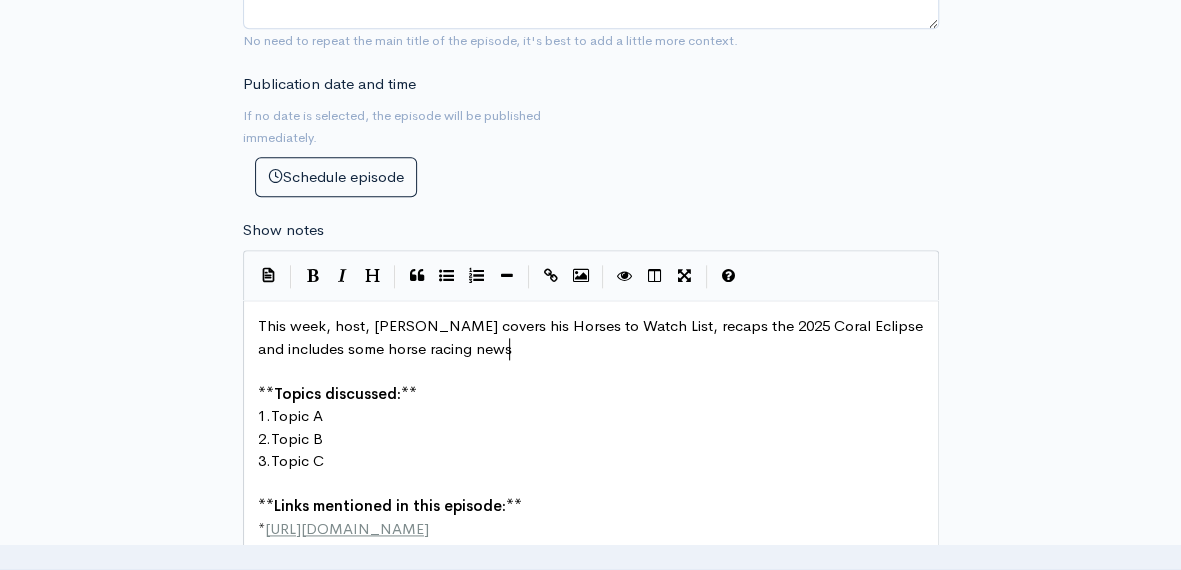 type on "des some horse racing news." 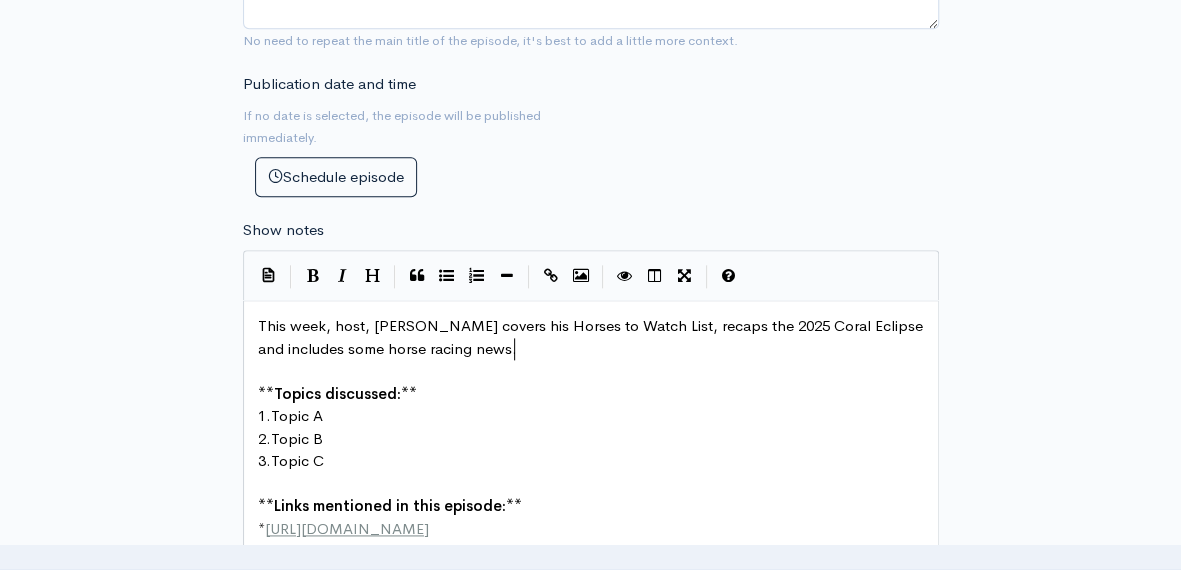 scroll, scrollTop: 7, scrollLeft: 192, axis: both 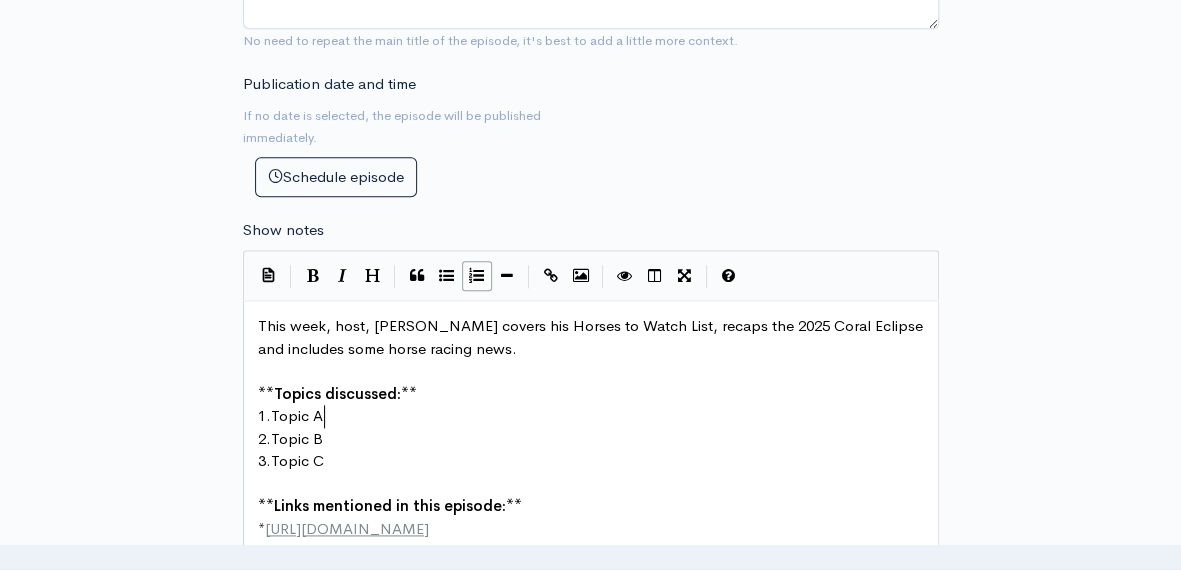click on "1.  Topic A" at bounding box center (598, 416) 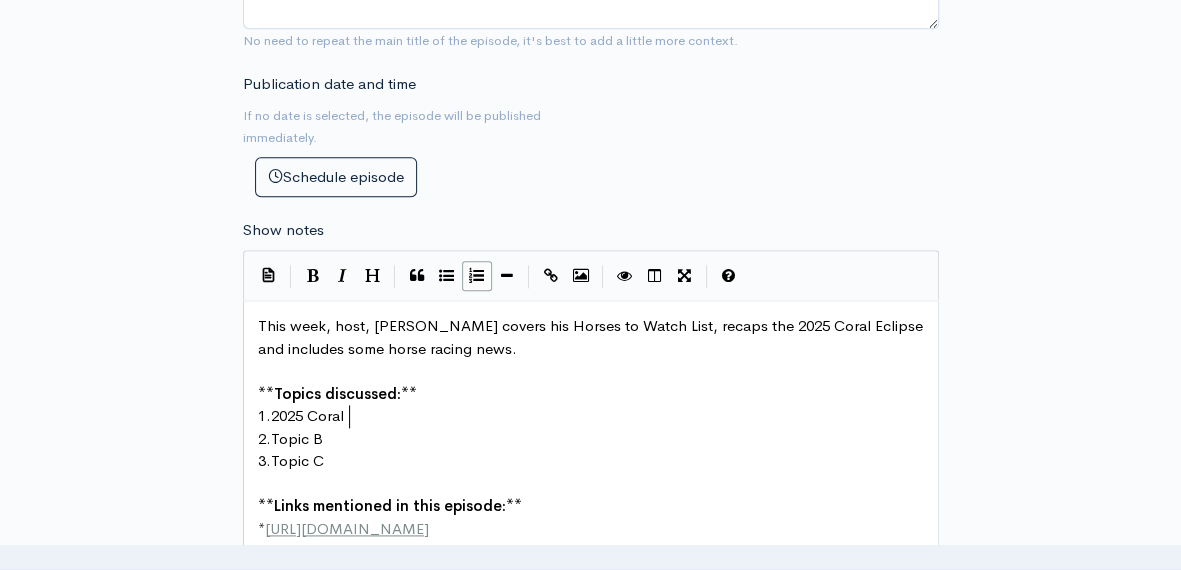 scroll, scrollTop: 7, scrollLeft: 76, axis: both 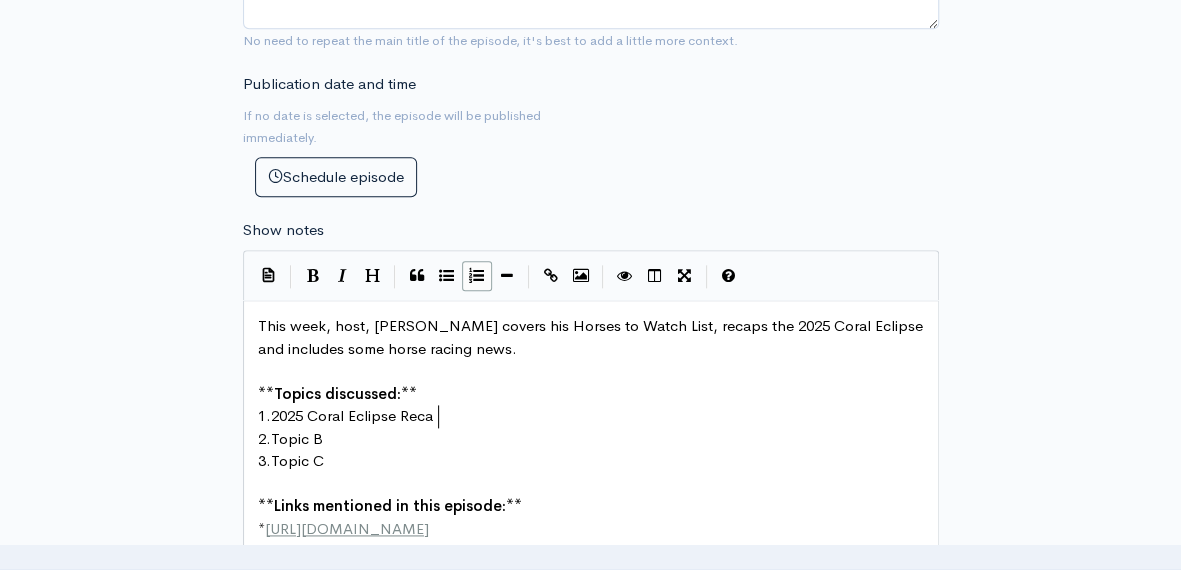 type on "2025 Coral Eclipse Recap" 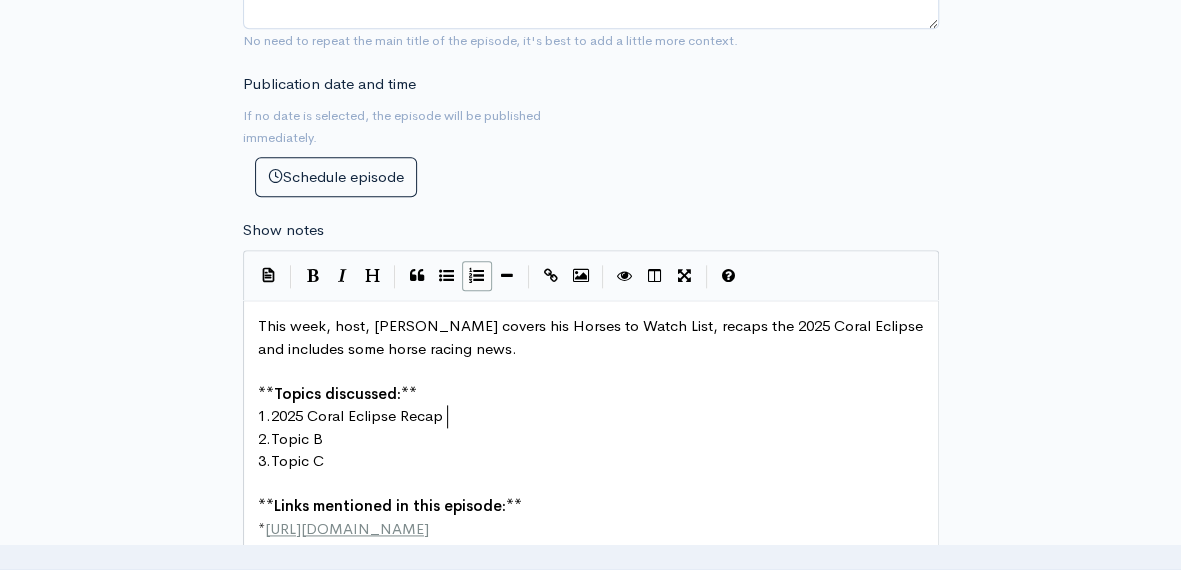 scroll, scrollTop: 7, scrollLeft: 170, axis: both 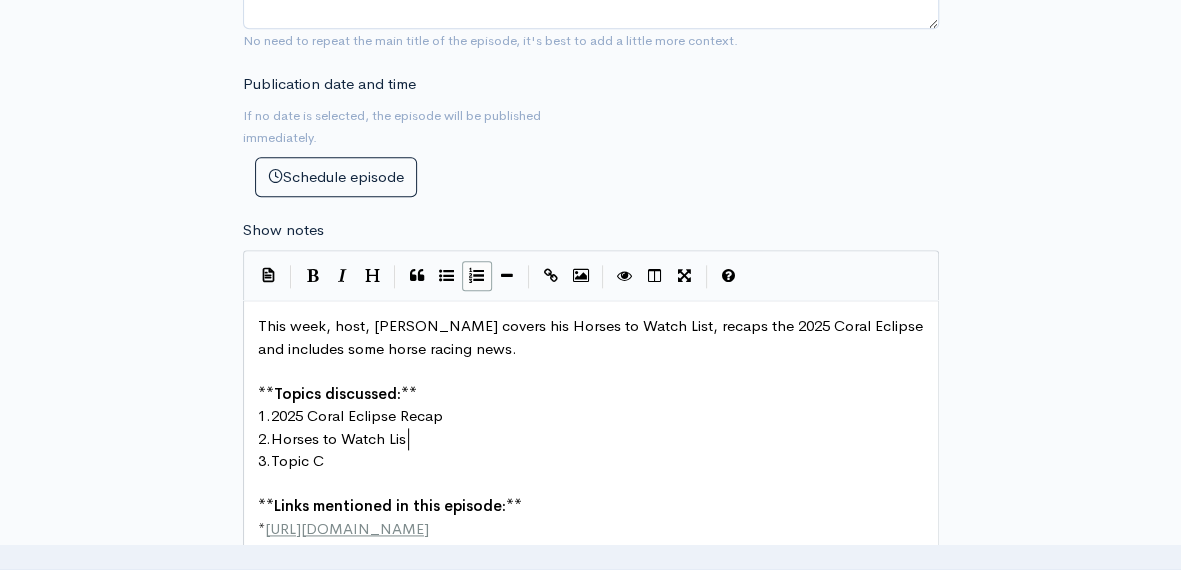 type on "Horses to Watch List" 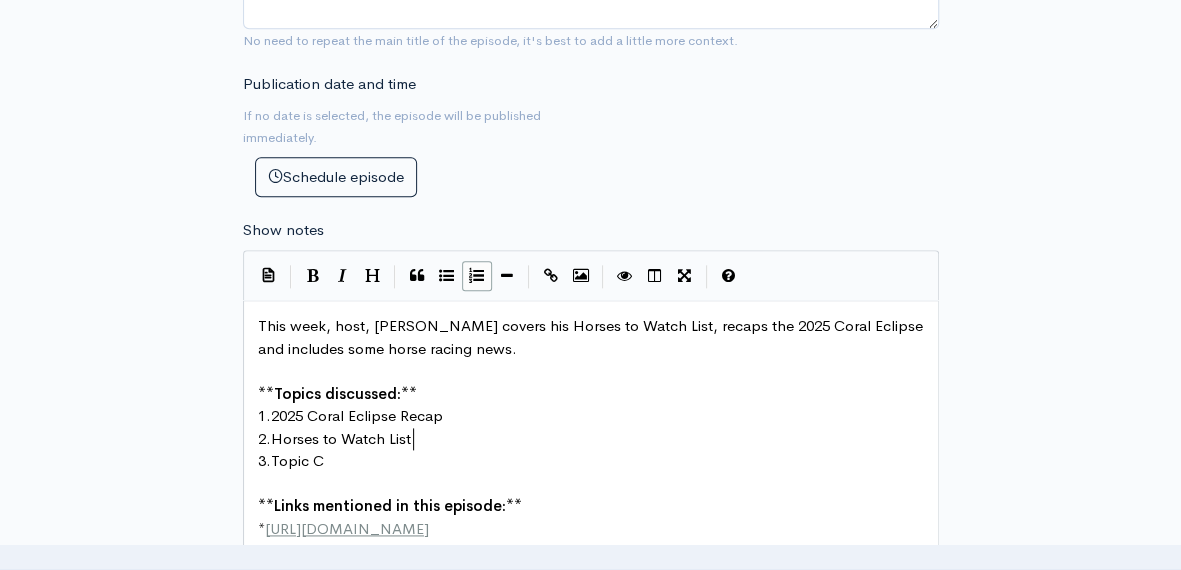 scroll, scrollTop: 7, scrollLeft: 136, axis: both 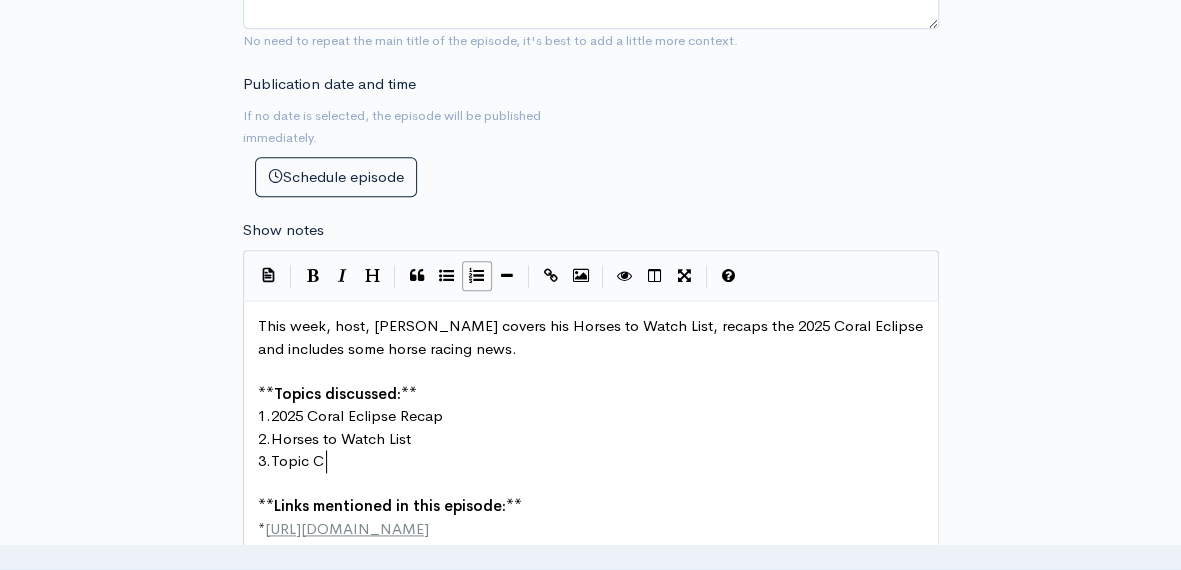 click on "3.  Topic C" at bounding box center [598, 461] 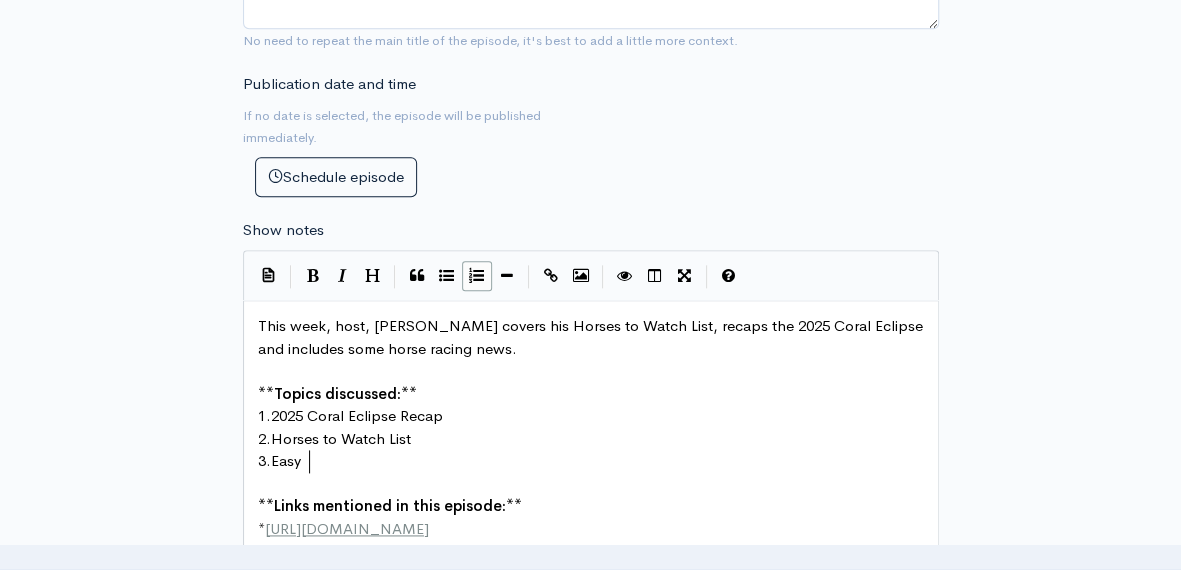 scroll, scrollTop: 7, scrollLeft: 32, axis: both 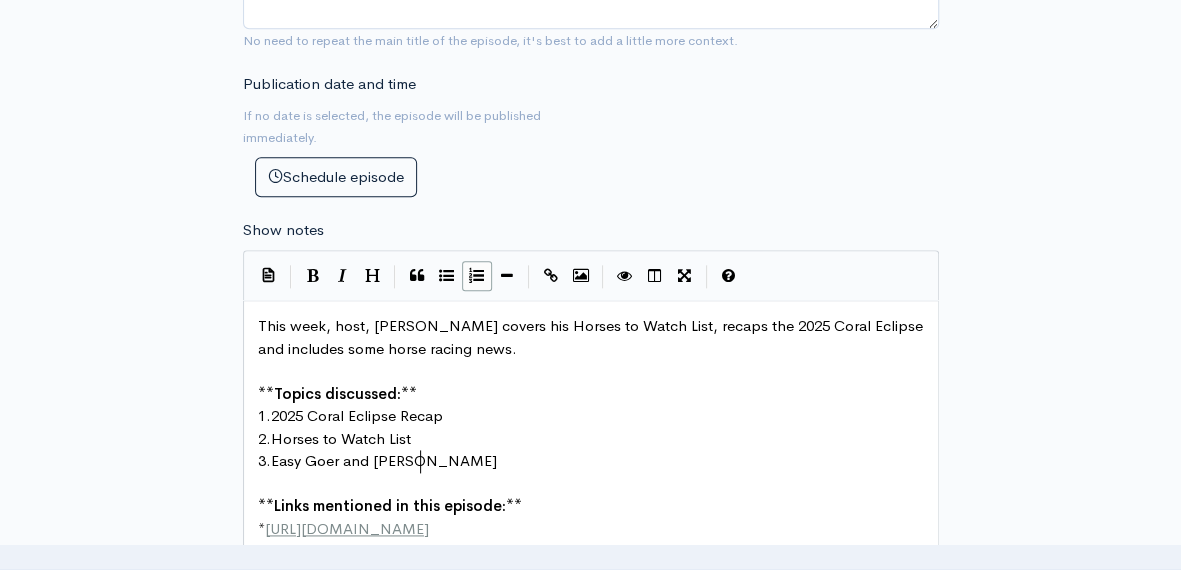 type on "Easy Goer and [PERSON_NAME]" 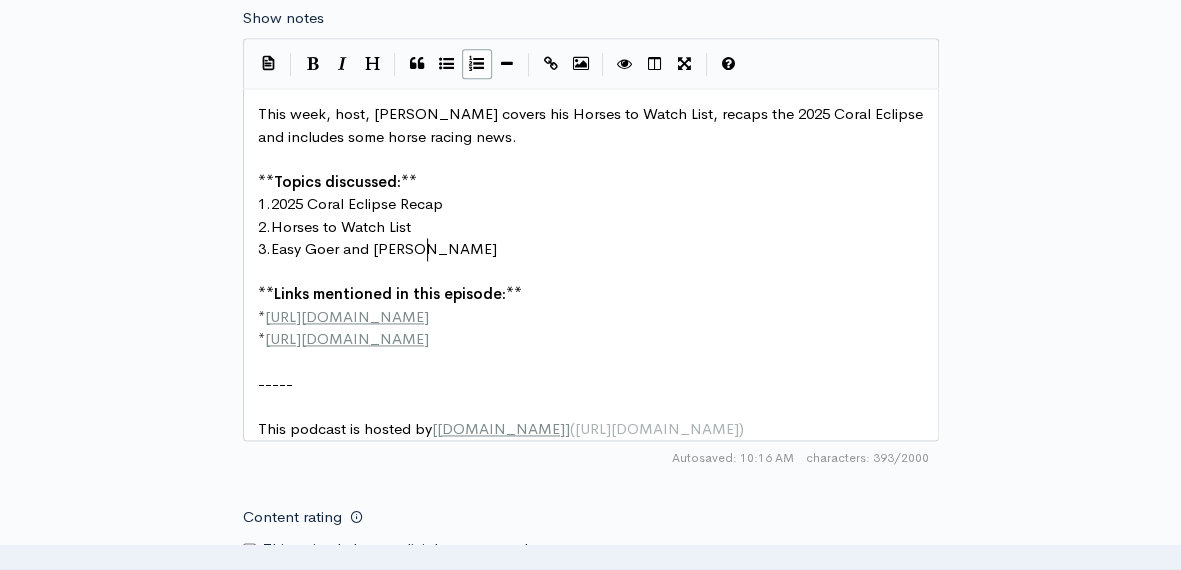 scroll, scrollTop: 1218, scrollLeft: 0, axis: vertical 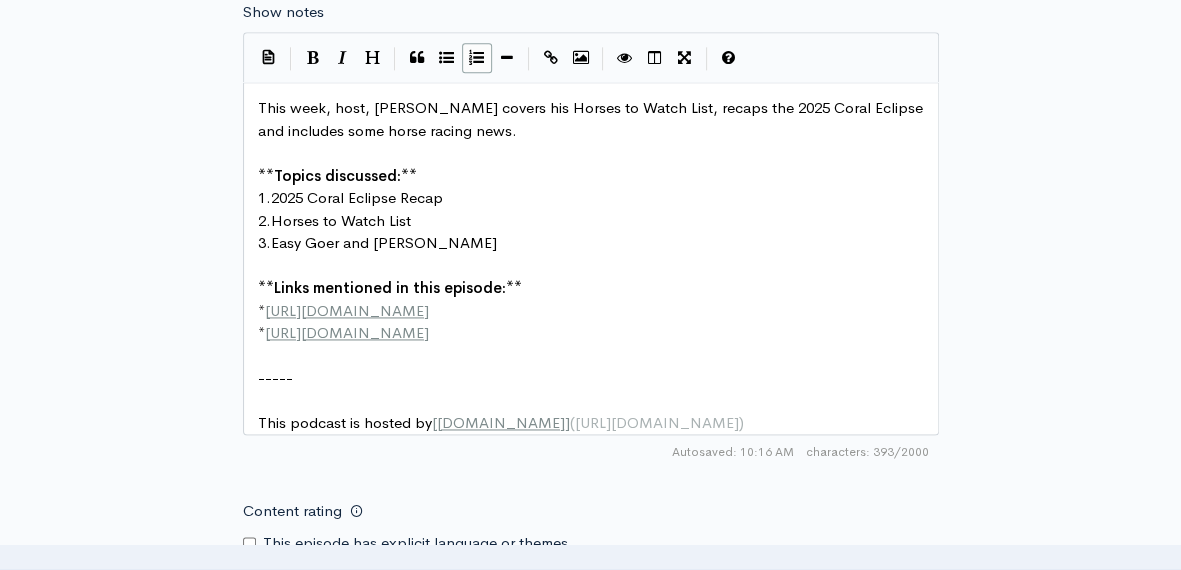 type 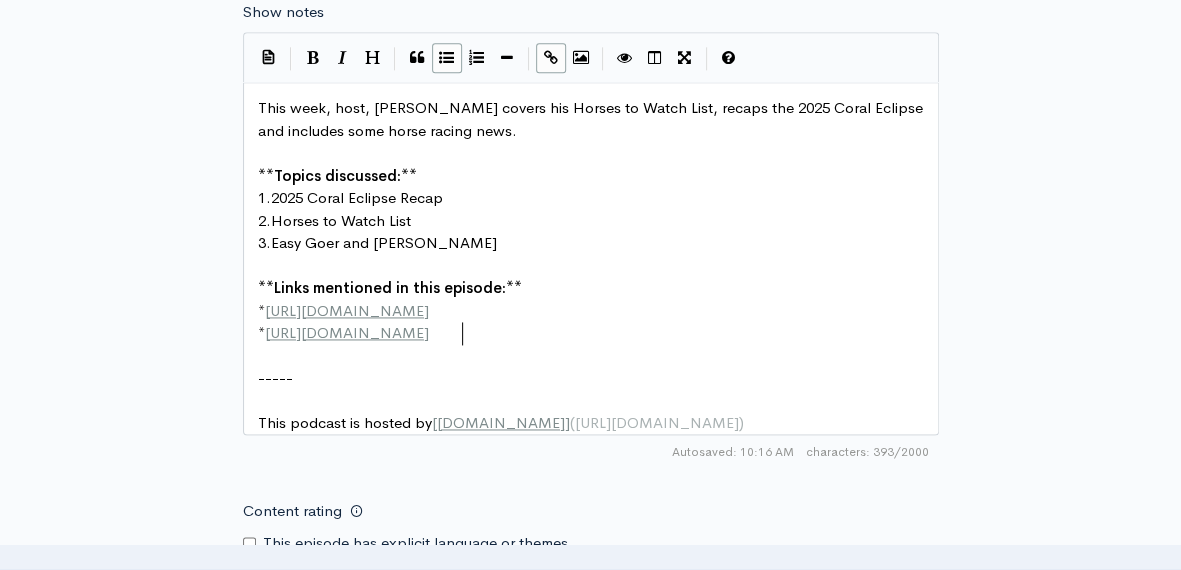 click on "*  [URL][DOMAIN_NAME]" at bounding box center (598, 333) 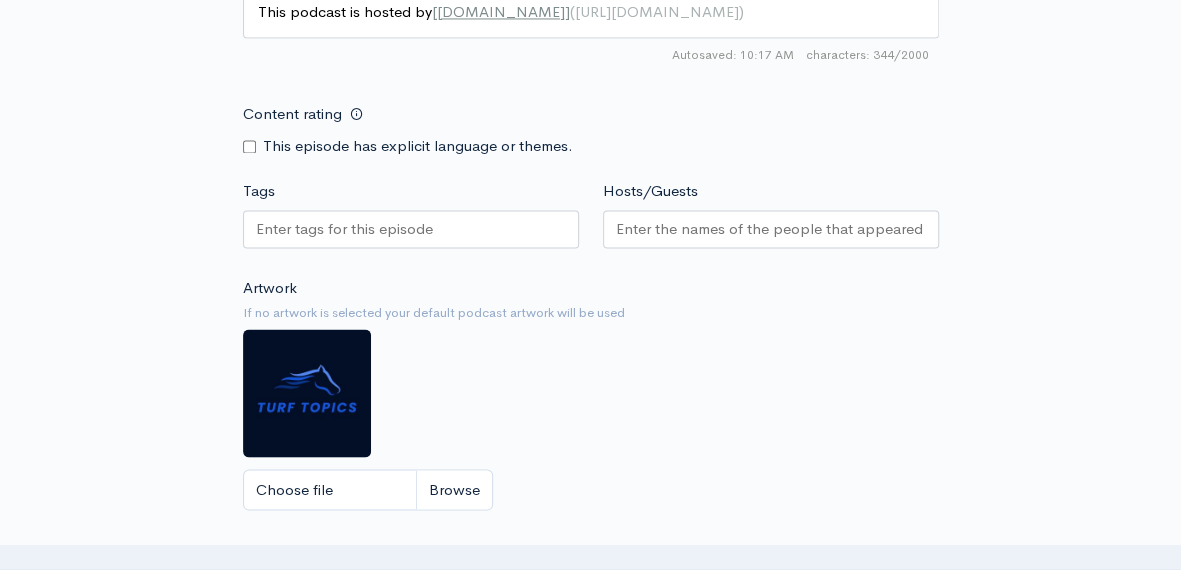 scroll, scrollTop: 1597, scrollLeft: 0, axis: vertical 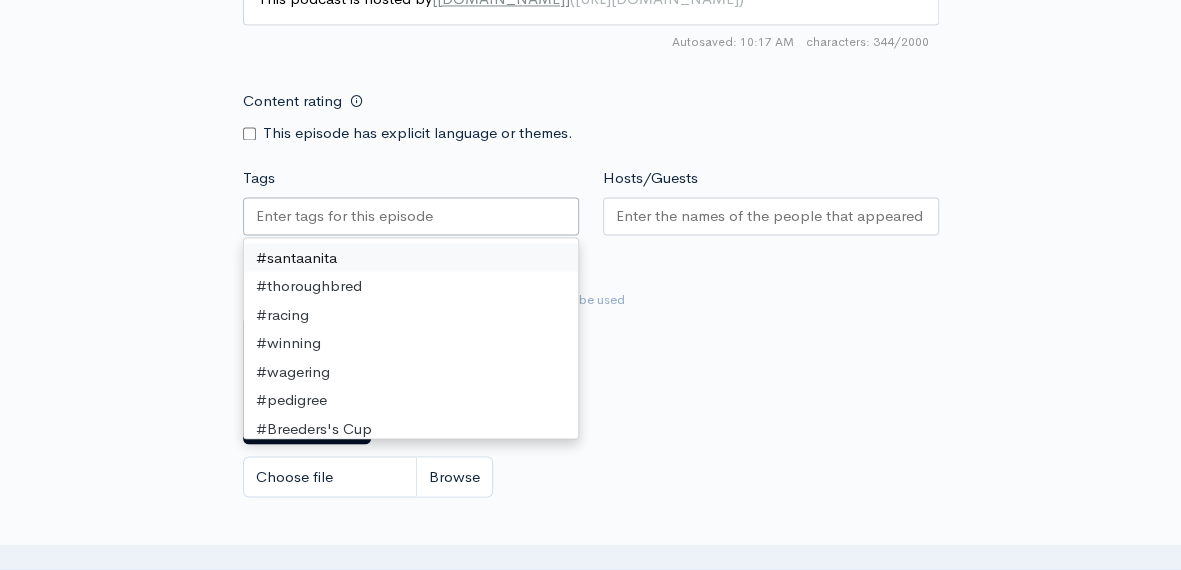 click at bounding box center (411, 216) 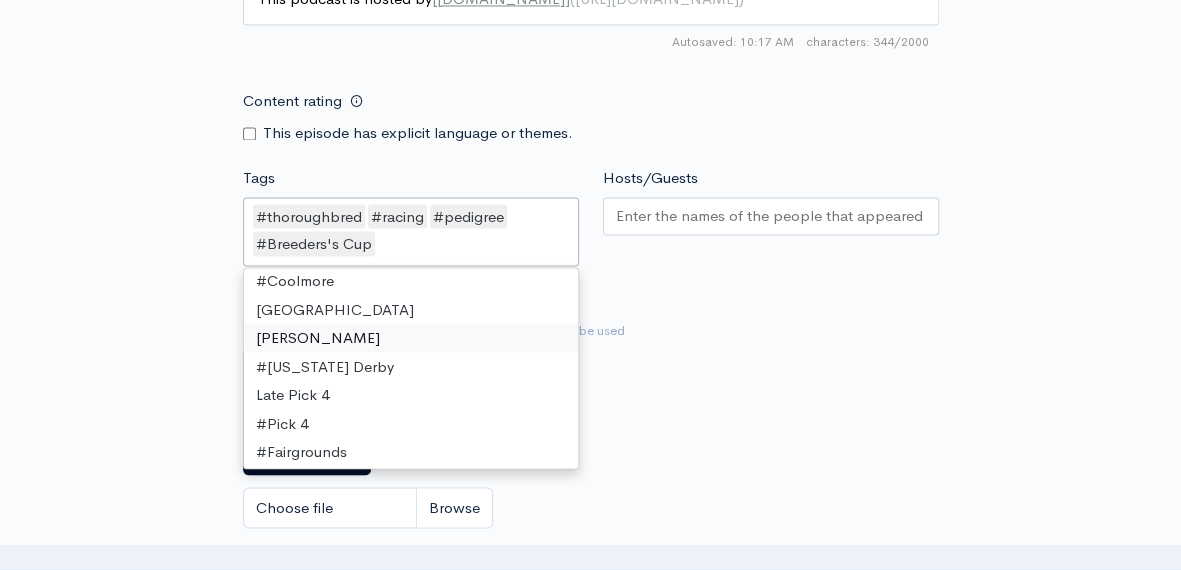 scroll, scrollTop: 180, scrollLeft: 0, axis: vertical 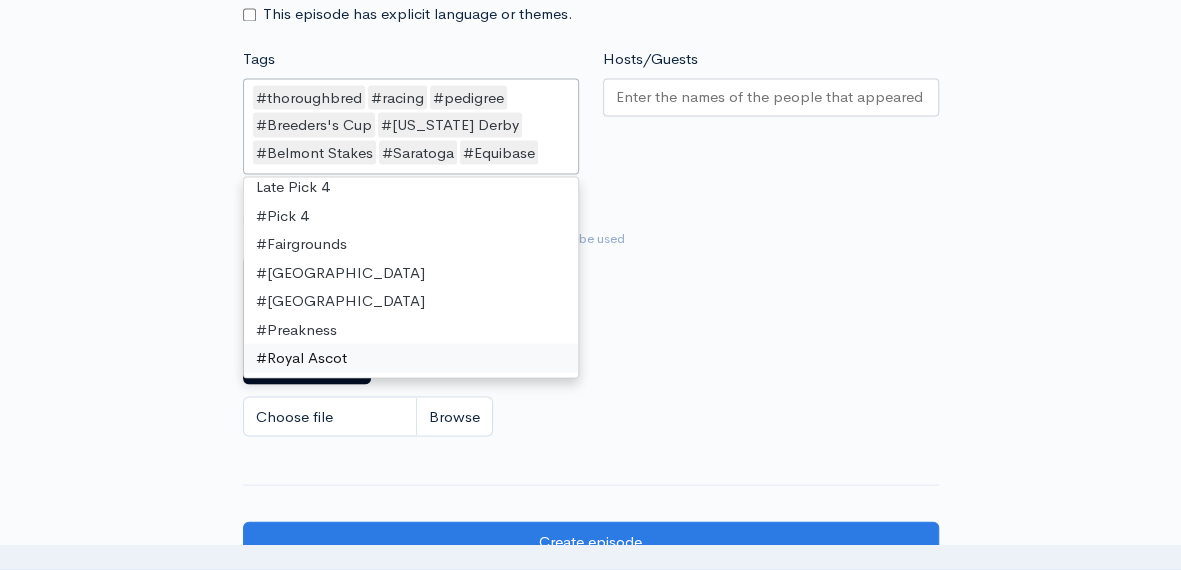 click on "Artwork
If no artwork is selected your default podcast artwork will be used
Choose file   0" at bounding box center (591, 326) 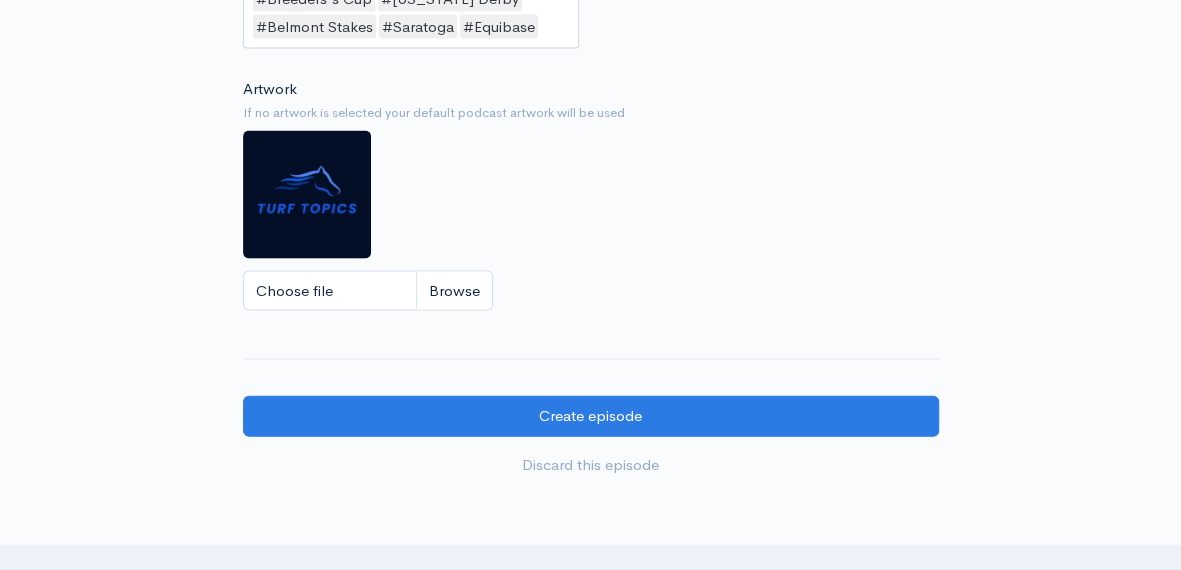 scroll, scrollTop: 1843, scrollLeft: 0, axis: vertical 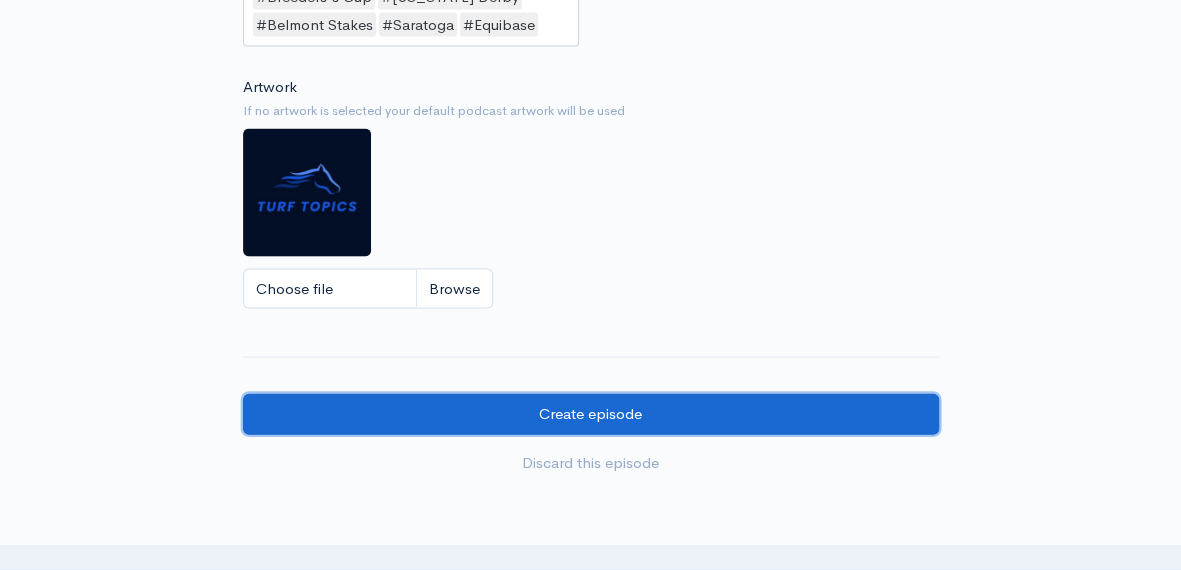 click on "Create episode" at bounding box center [591, 414] 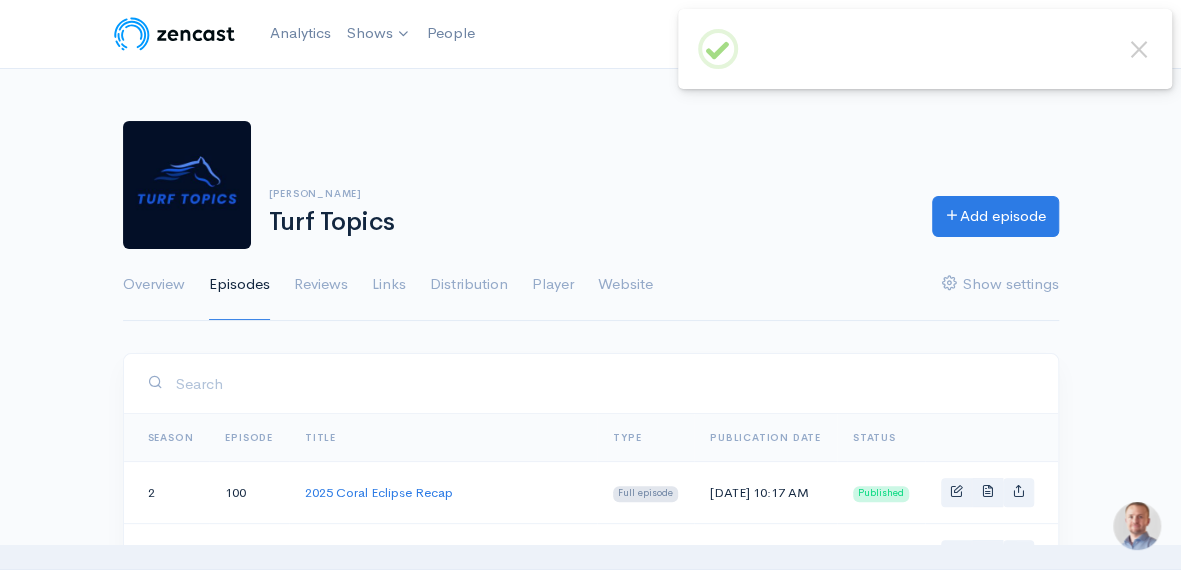 scroll, scrollTop: 0, scrollLeft: 0, axis: both 